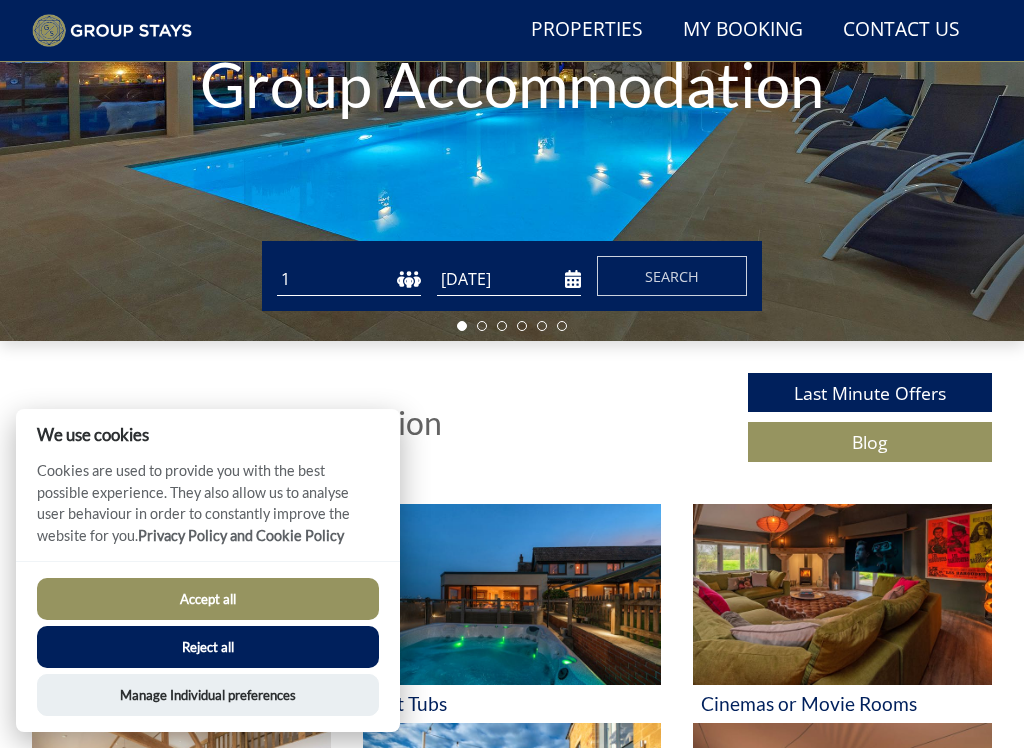 scroll, scrollTop: 341, scrollLeft: 0, axis: vertical 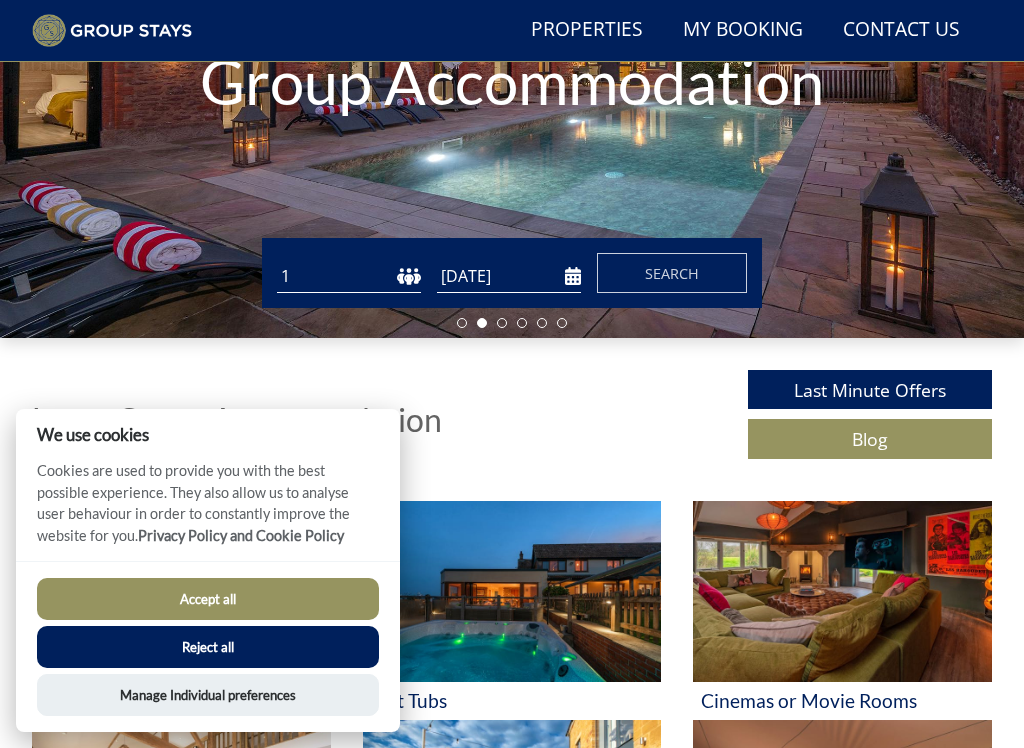 click on "1
2
3
4
5
6
7
8
9
10
11
12
13
14
15
16
17
18
19
20
21
22
23
24
25
26
27
28
29
30
31
32
33
34
35
36
37
38
39
40
41
42
43
44
45
46
47
48
49
50" at bounding box center (349, 276) 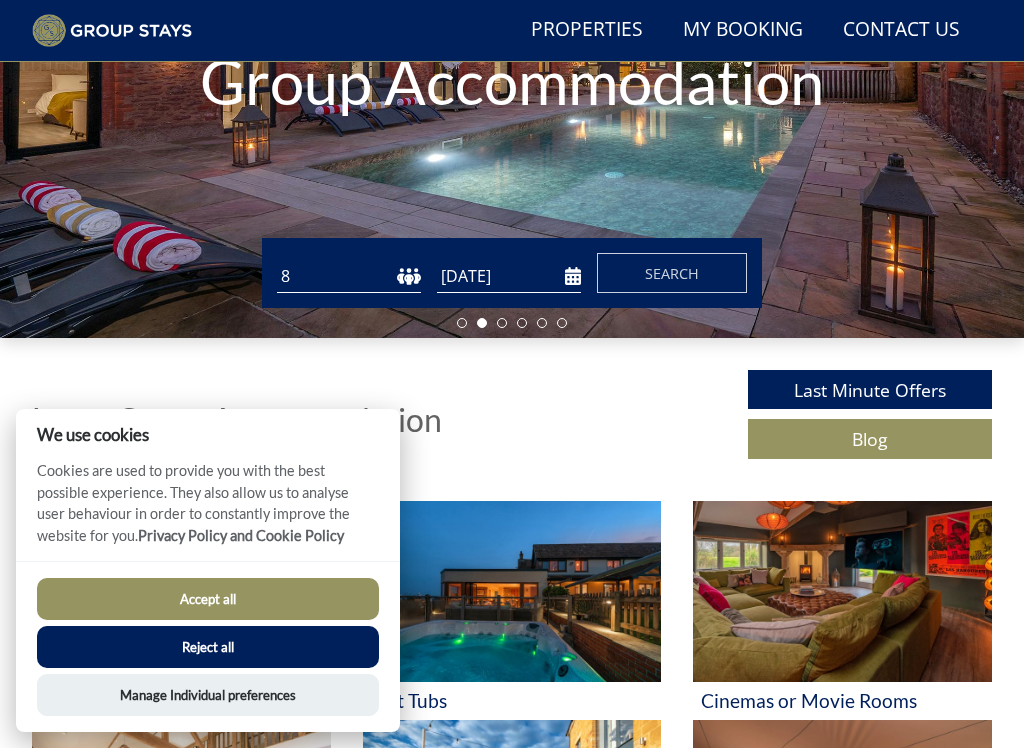 click on "1
2
3
4
5
6
7
8
9
10
11
12
13
14
15
16
17
18
19
20
21
22
23
24
25
26
27
28
29
30
31
32
33
34
35
36
37
38
39
40
41
42
43
44
45
46
47
48
49
50" at bounding box center [349, 276] 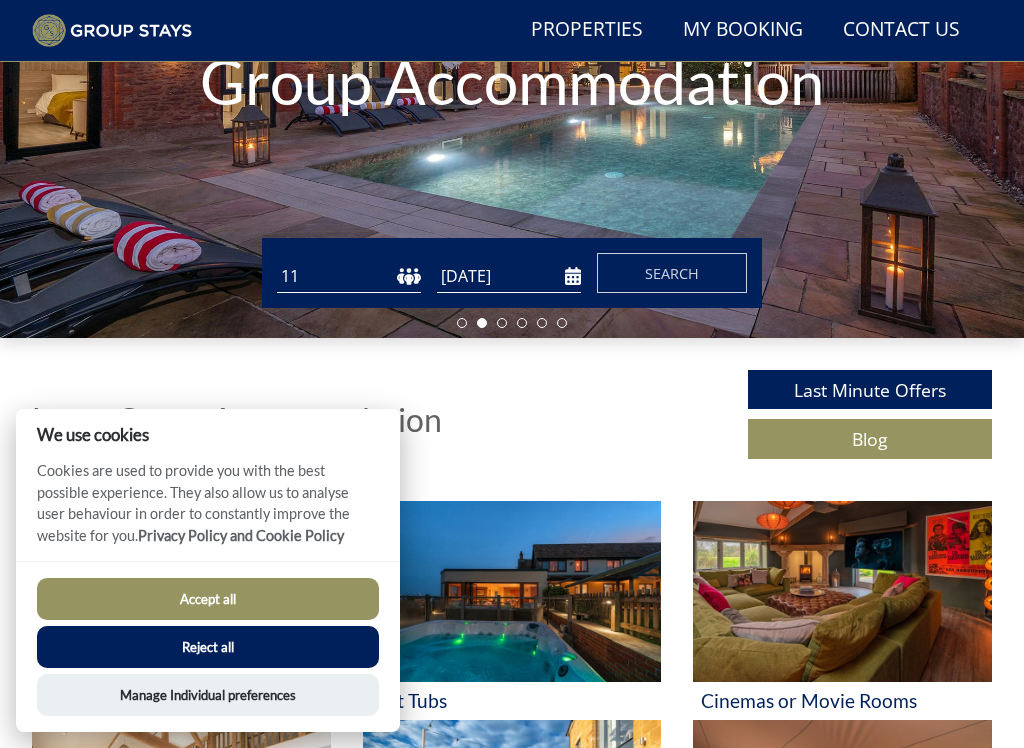 click on "[DATE]" at bounding box center (509, 276) 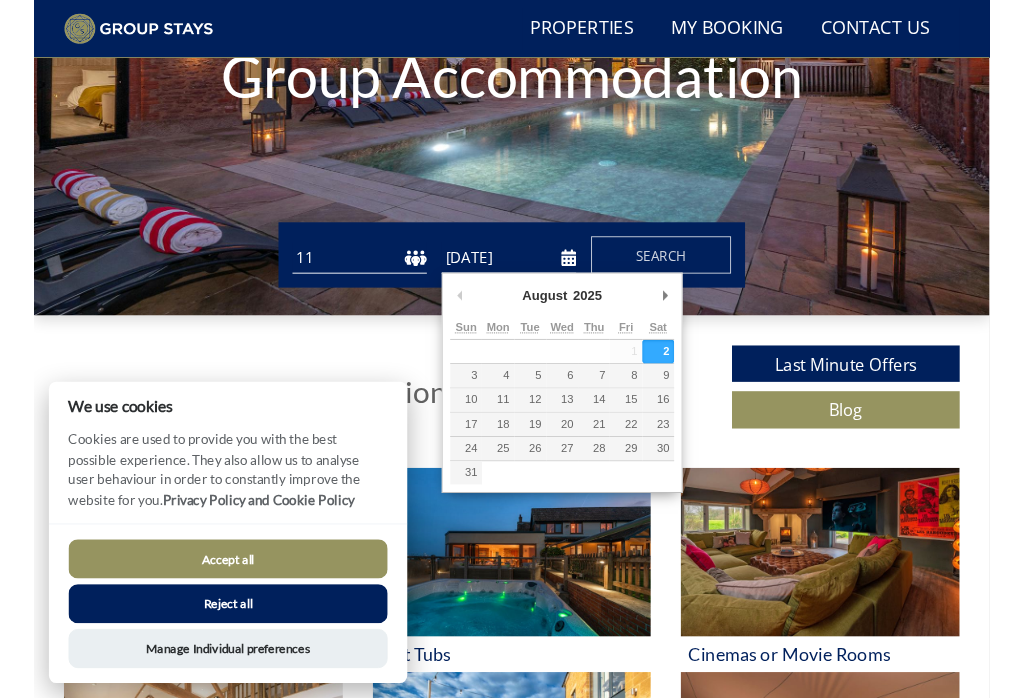 scroll, scrollTop: 340, scrollLeft: 0, axis: vertical 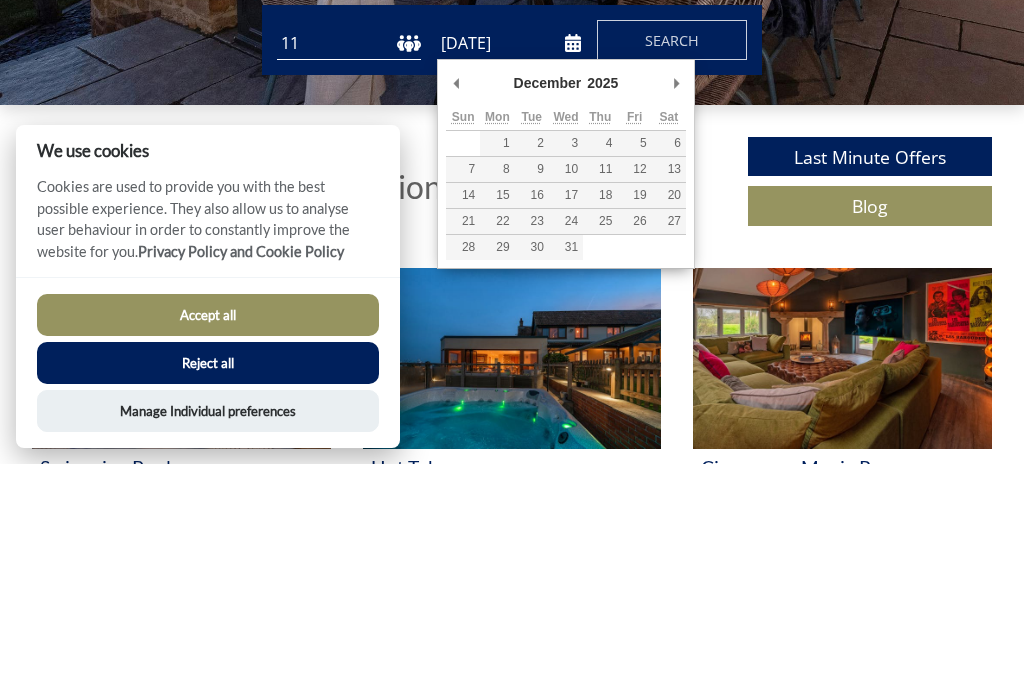 type on "08/12/2025" 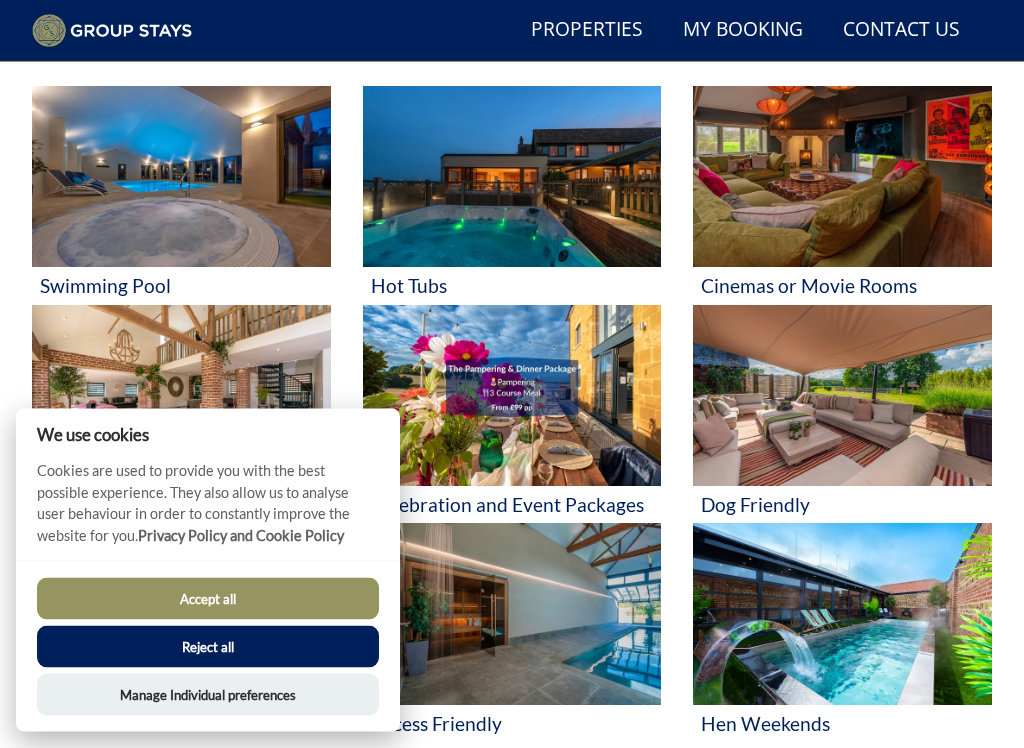 scroll, scrollTop: 758, scrollLeft: 0, axis: vertical 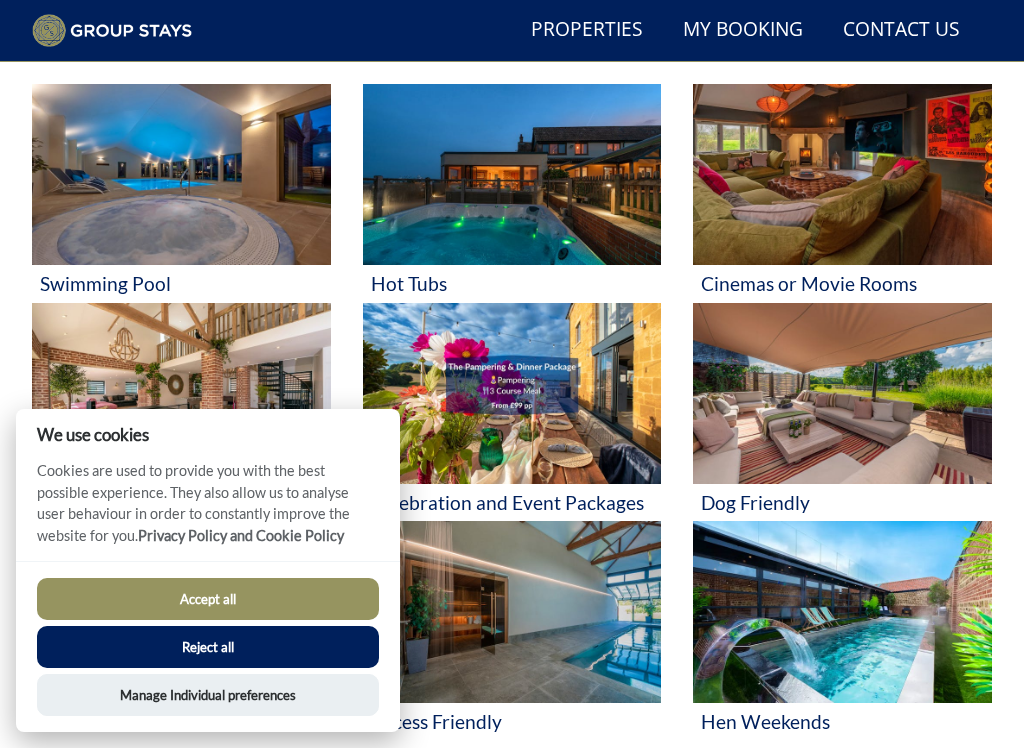 click at bounding box center [181, 175] 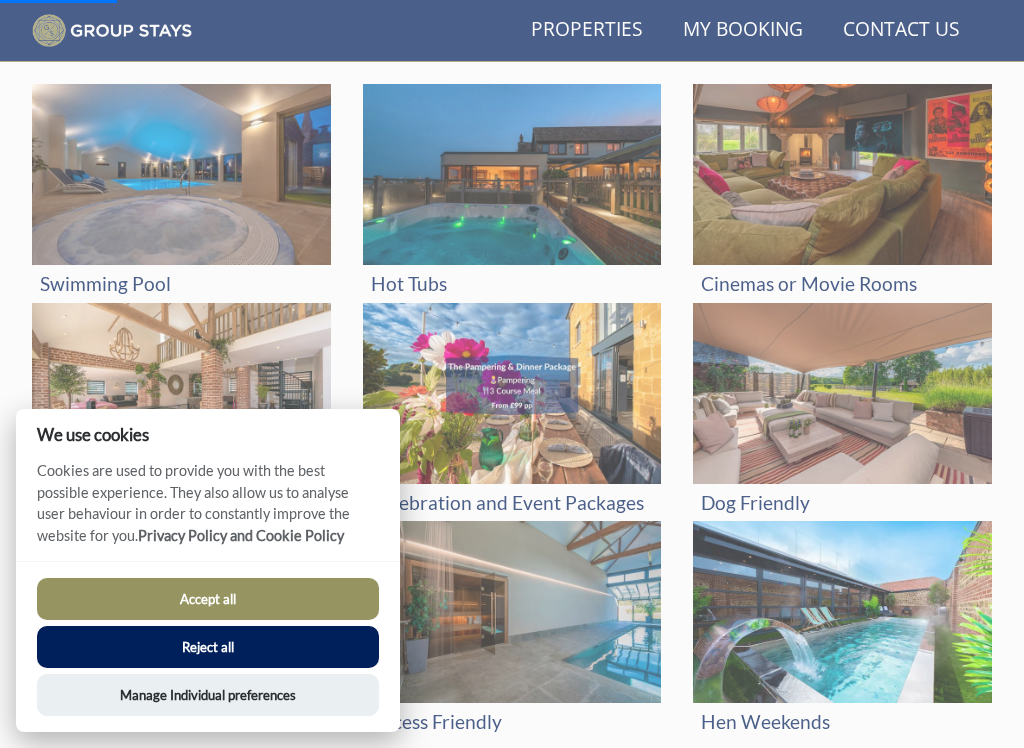 click on "Accept all" at bounding box center [208, 599] 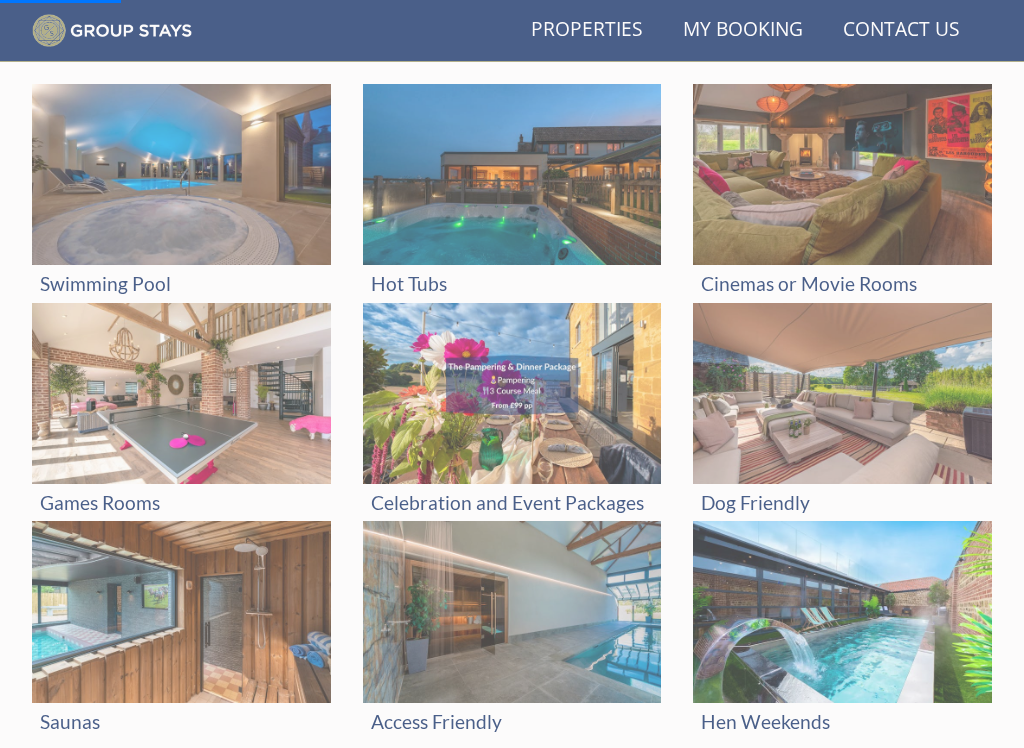 click on "Cookies are used to provide you with the best possible experience.
They also allow us to analyse user behaviour in order to constantly improve the website for you.
Privacy Policy and Cookie Policy" at bounding box center [208, 536] 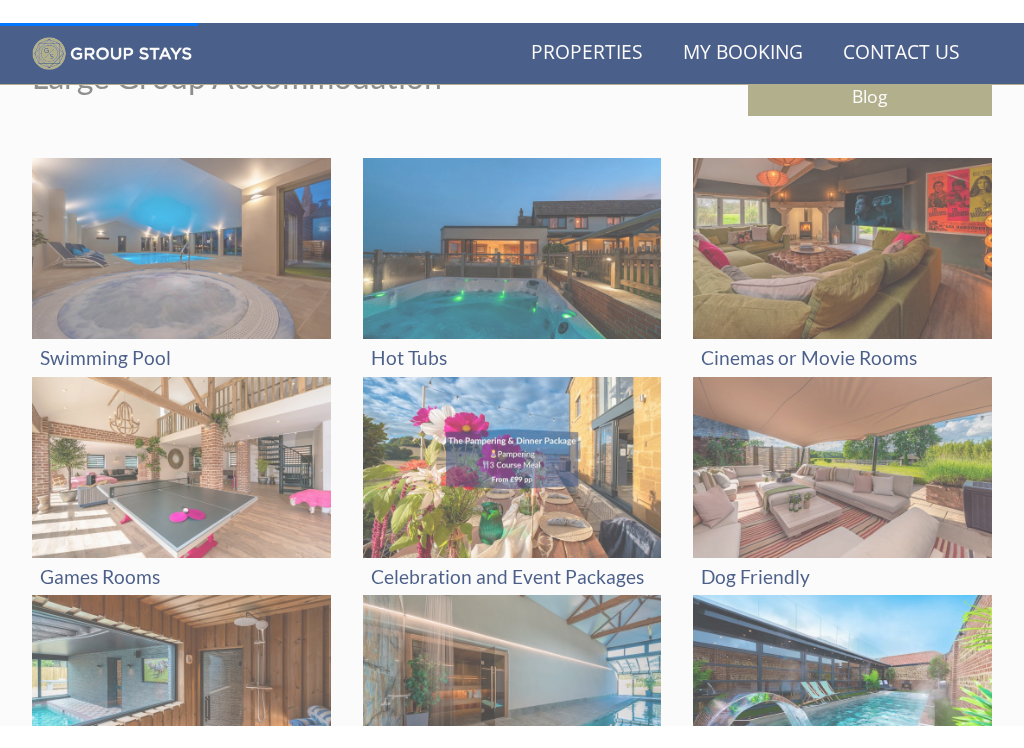 scroll, scrollTop: 682, scrollLeft: 0, axis: vertical 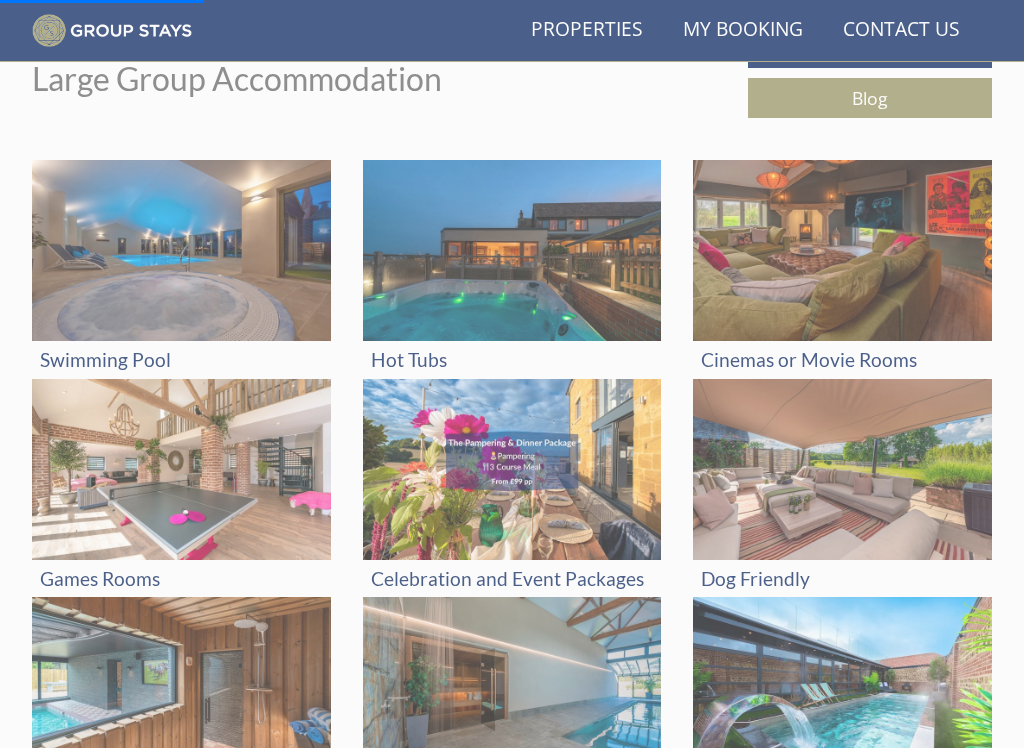 click at bounding box center (181, 251) 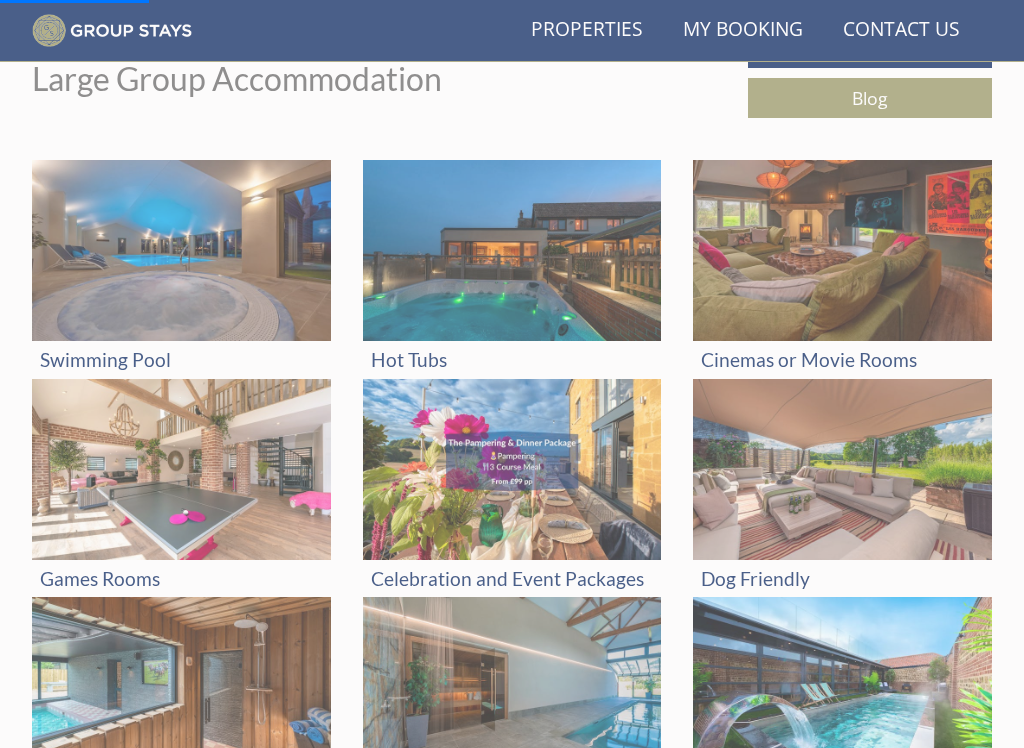 click at bounding box center [181, 470] 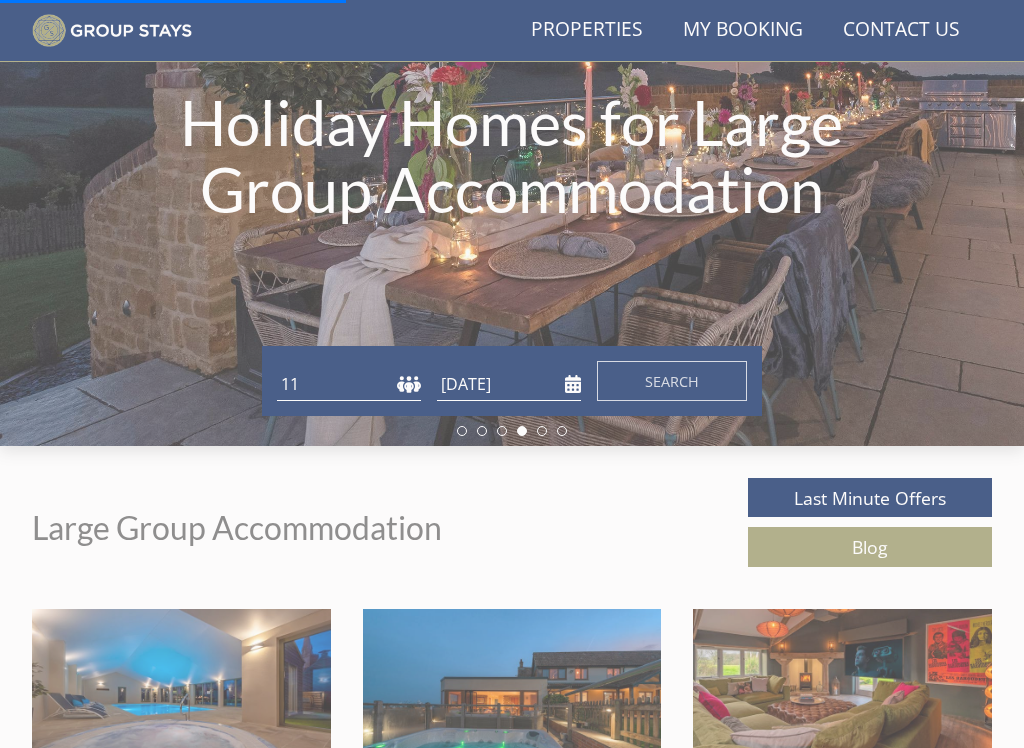 scroll, scrollTop: 241, scrollLeft: 0, axis: vertical 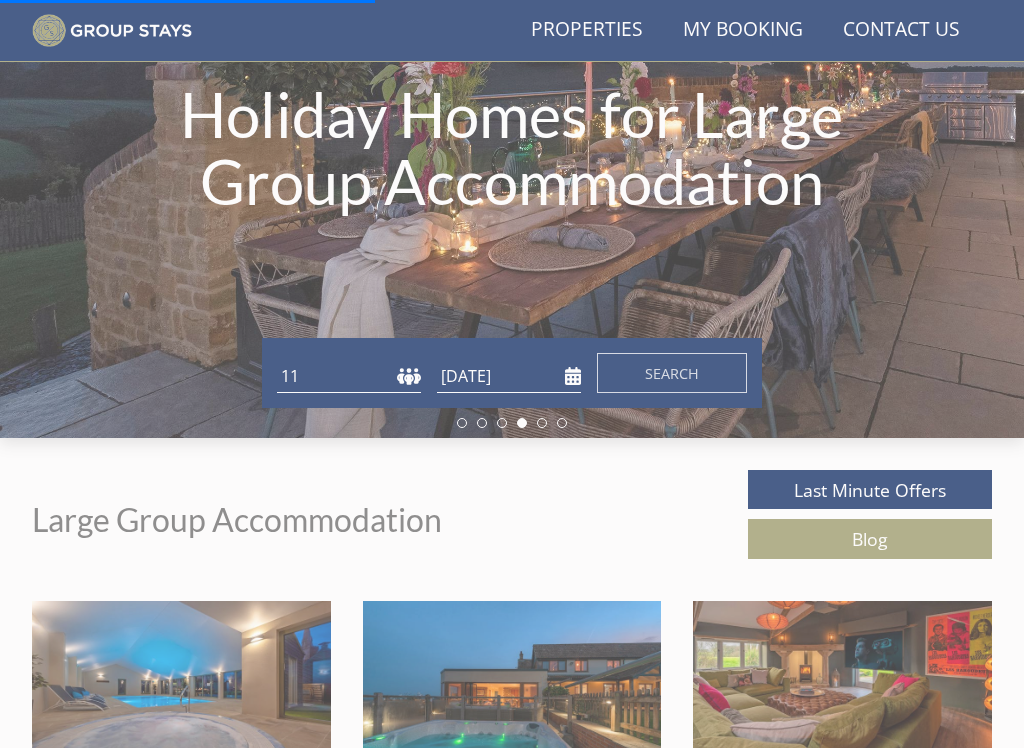 click on "Search" at bounding box center (672, 373) 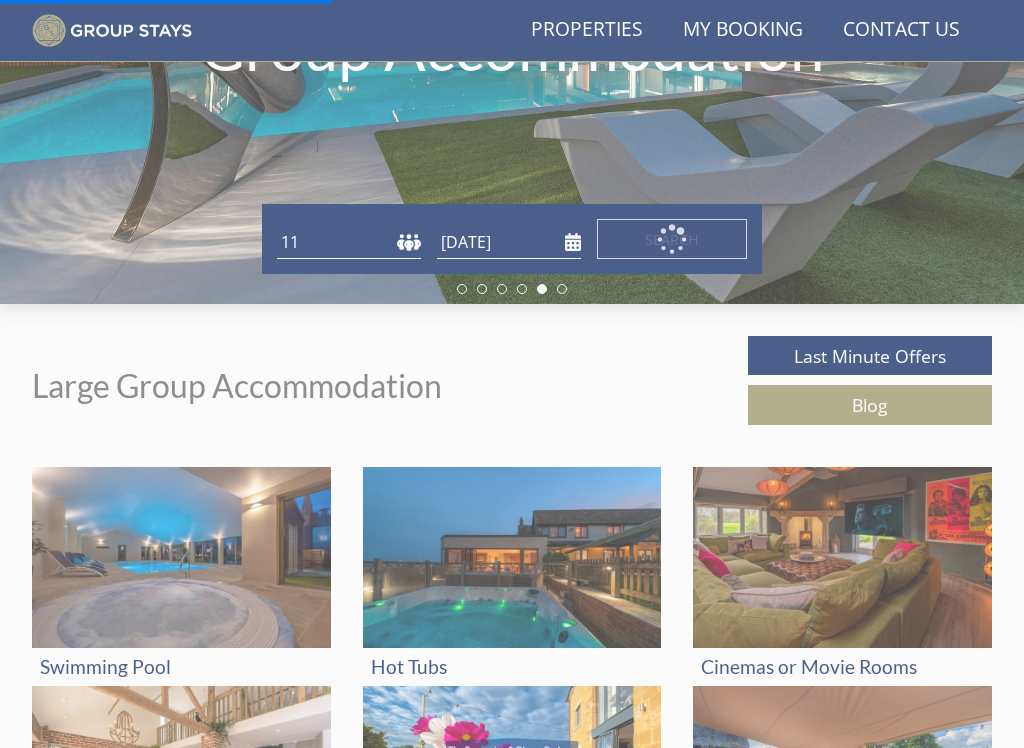 scroll, scrollTop: 378, scrollLeft: 0, axis: vertical 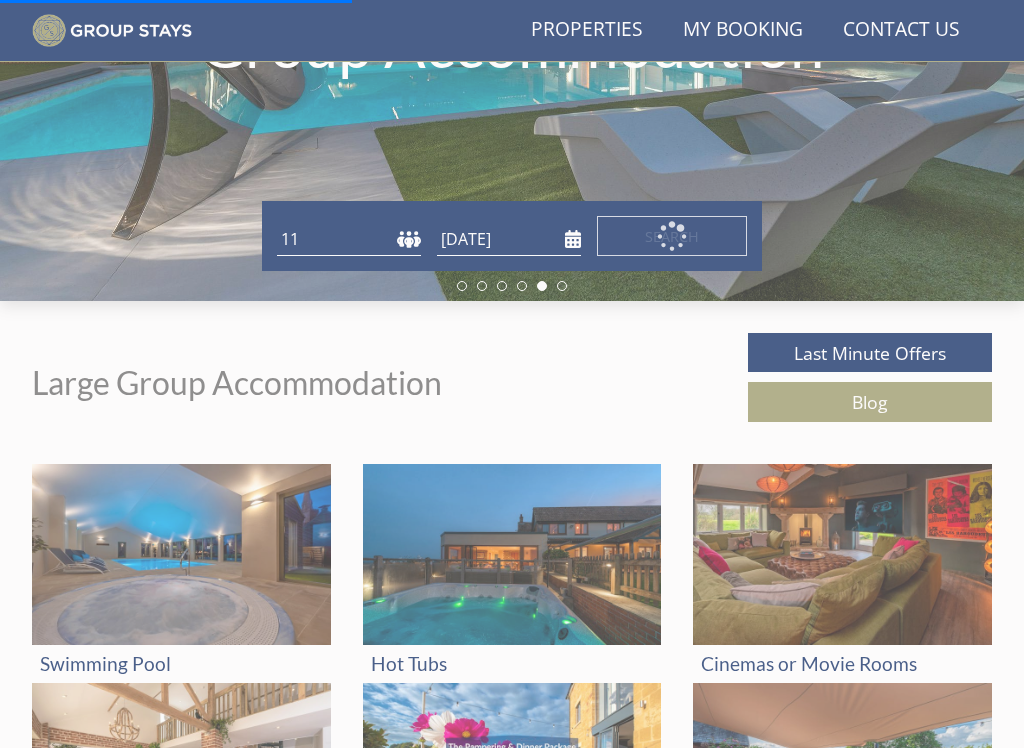 click at bounding box center (181, 555) 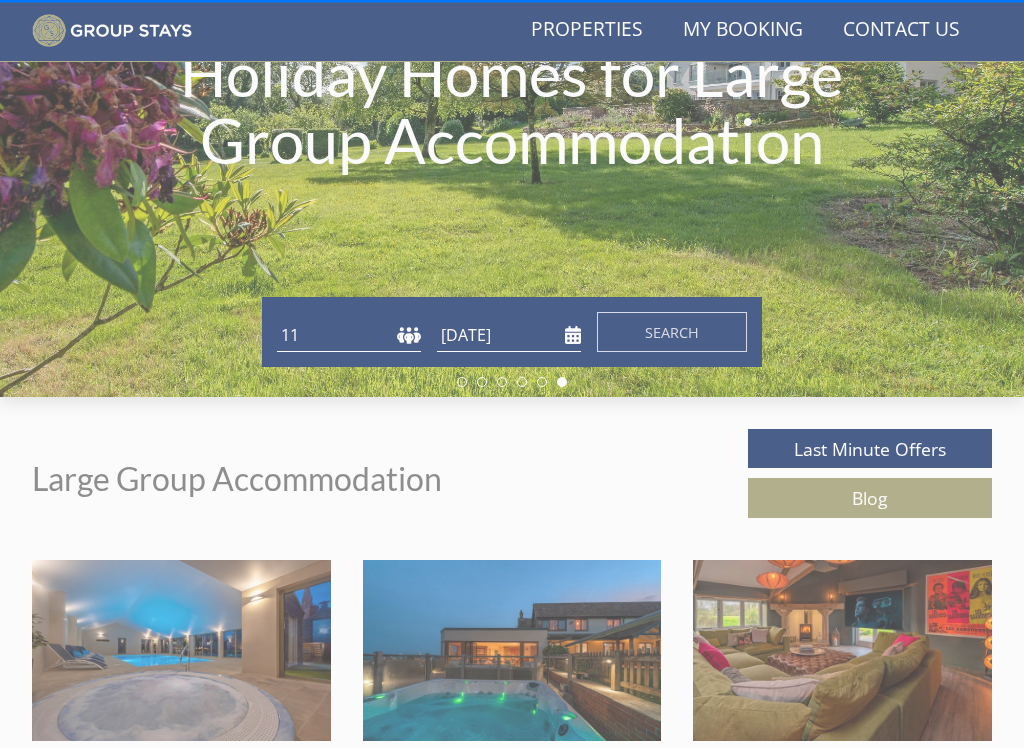 scroll, scrollTop: 268, scrollLeft: 0, axis: vertical 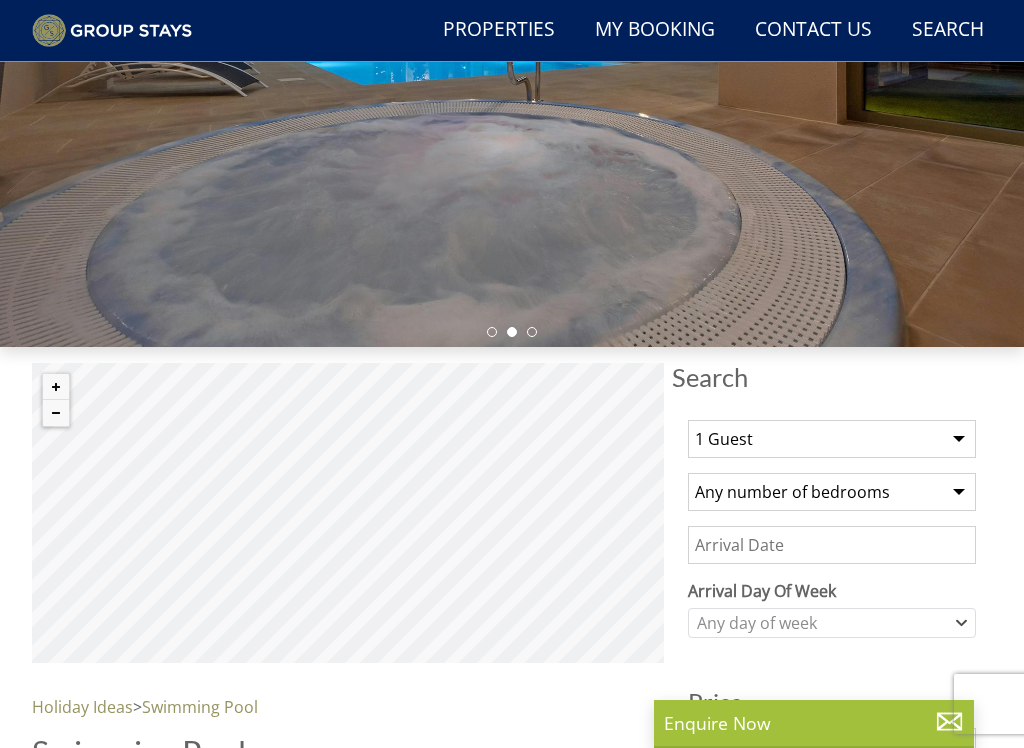 click on "1 Guest
2 Guests
3 Guests
4 Guests
5 Guests
6 Guests
7 Guests
8 Guests
9 Guests
10 Guests
11 Guests
12 Guests
13 Guests
14 Guests
15 Guests
16 Guests
17 Guests
18 Guests
19 Guests
20 Guests
21 Guests
22 Guests
23 Guests
24 Guests
25 Guests
26 Guests
27 Guests
28 Guests
29 Guests
30 Guests
31 Guests
32 Guests
33 Guests
34 Guests
35 Guests
36 Guests
37 Guests
38 Guests
39 Guests
40 Guests
41 Guests
42 Guests
43 Guests
44 Guests
45 Guests
46 Guests
47 Guests
48 Guests
49 Guests
50 Guests" at bounding box center (832, 439) 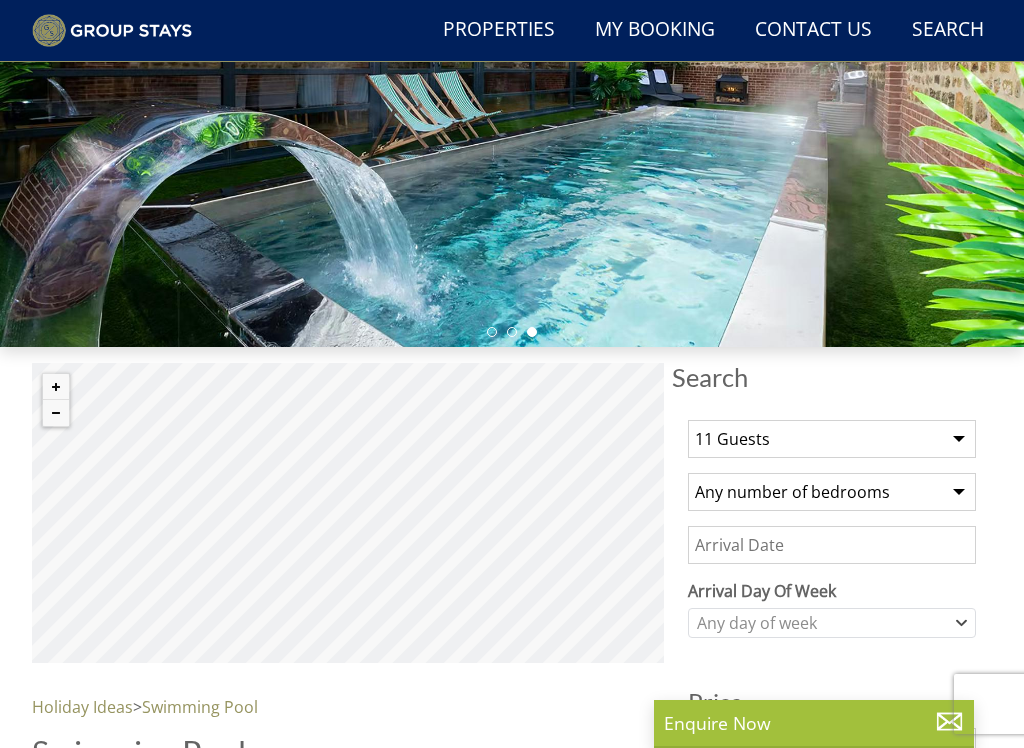 click on "Any number of bedrooms
3 Bedrooms
4 Bedrooms
5 Bedrooms
6 Bedrooms
7 Bedrooms
8 Bedrooms
9 Bedrooms
10 Bedrooms
11 Bedrooms
12 Bedrooms
13 Bedrooms
14 Bedrooms
15 Bedrooms
16 Bedrooms" at bounding box center (832, 492) 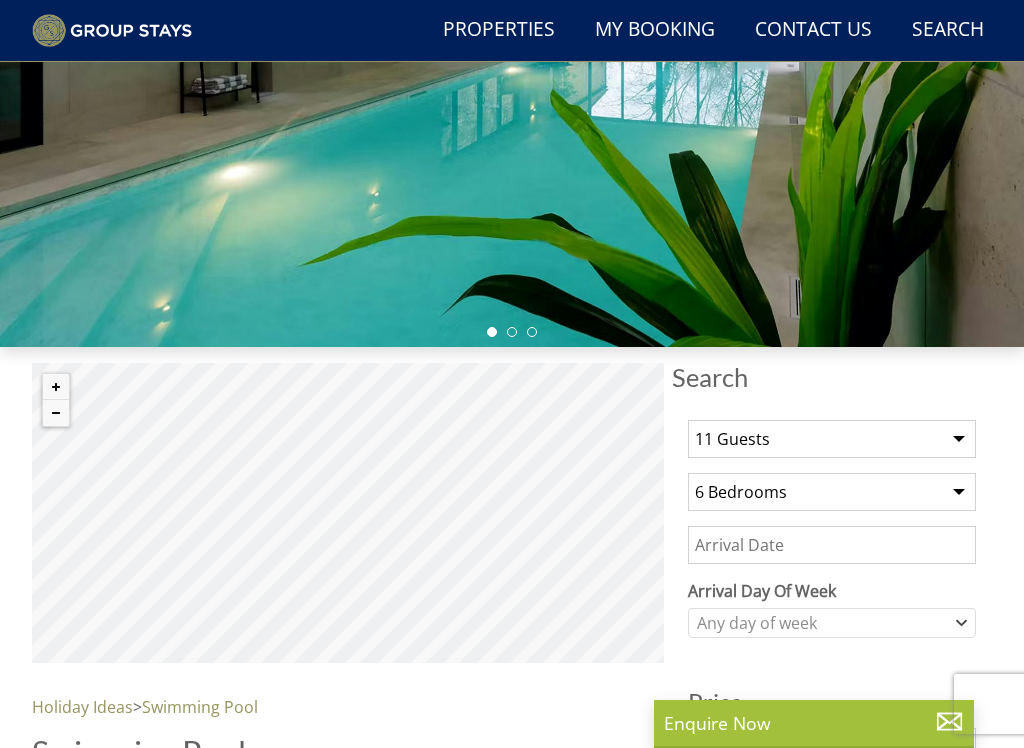 click on "Date" at bounding box center [832, 545] 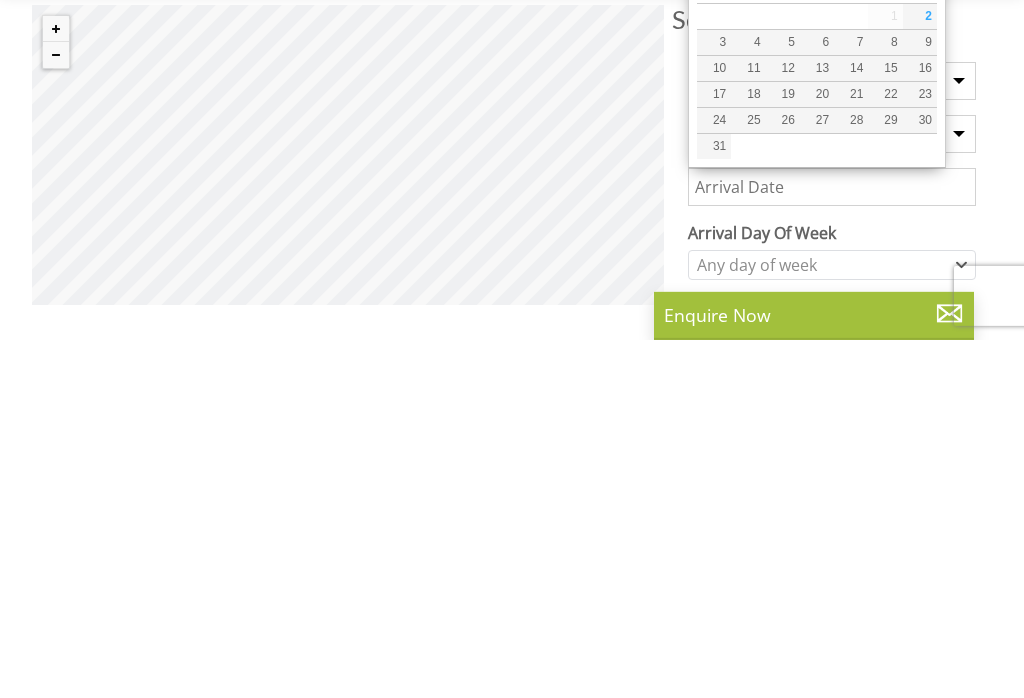scroll, scrollTop: 348, scrollLeft: 0, axis: vertical 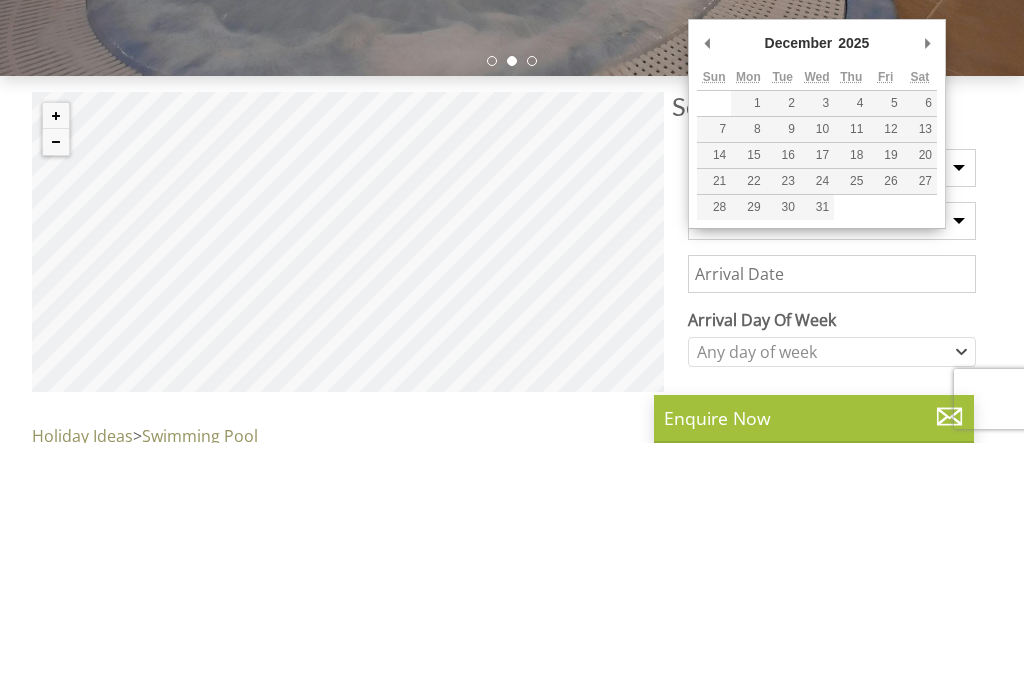 type on "08/12/2025" 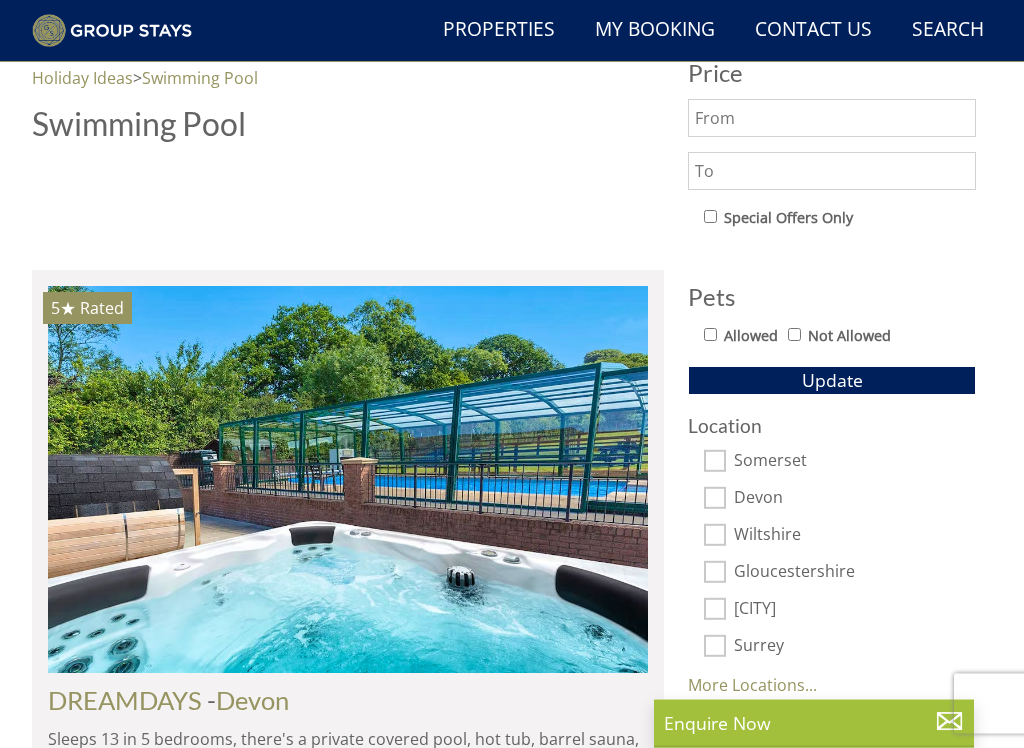 scroll, scrollTop: 961, scrollLeft: 0, axis: vertical 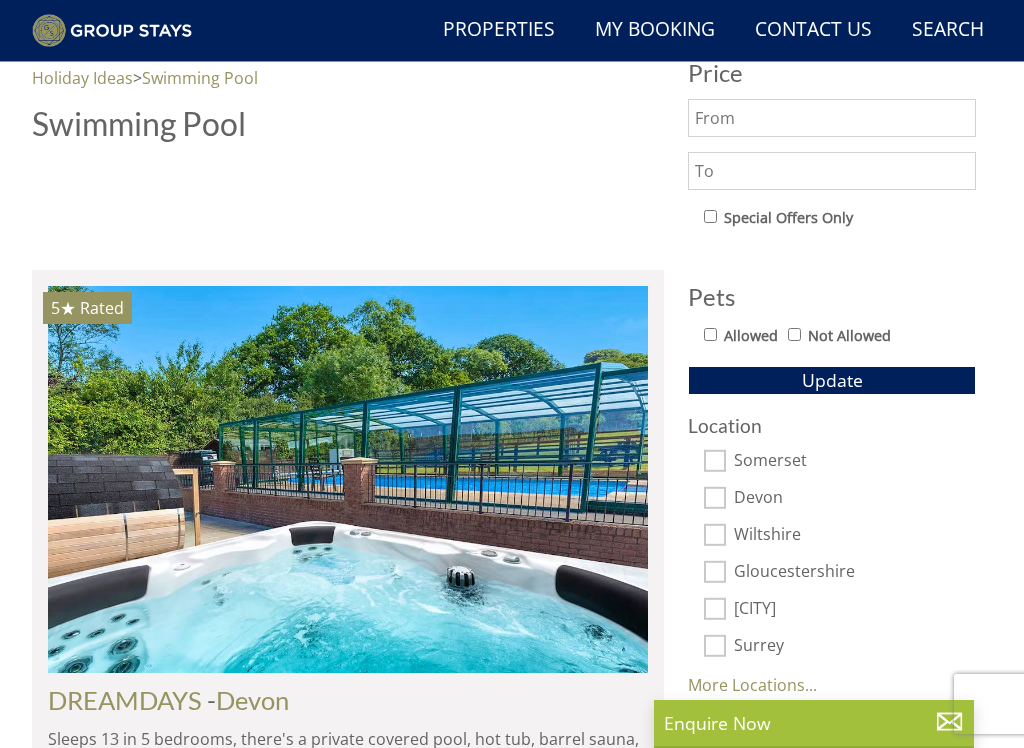 click on "Update" at bounding box center (832, 380) 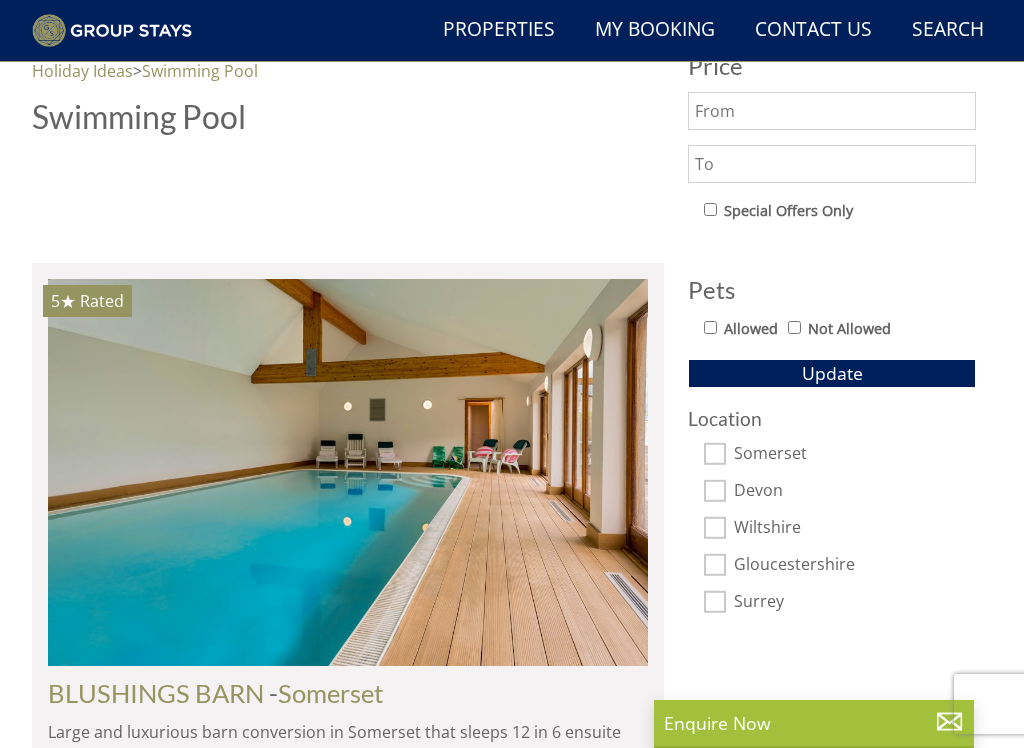 scroll, scrollTop: 973, scrollLeft: 0, axis: vertical 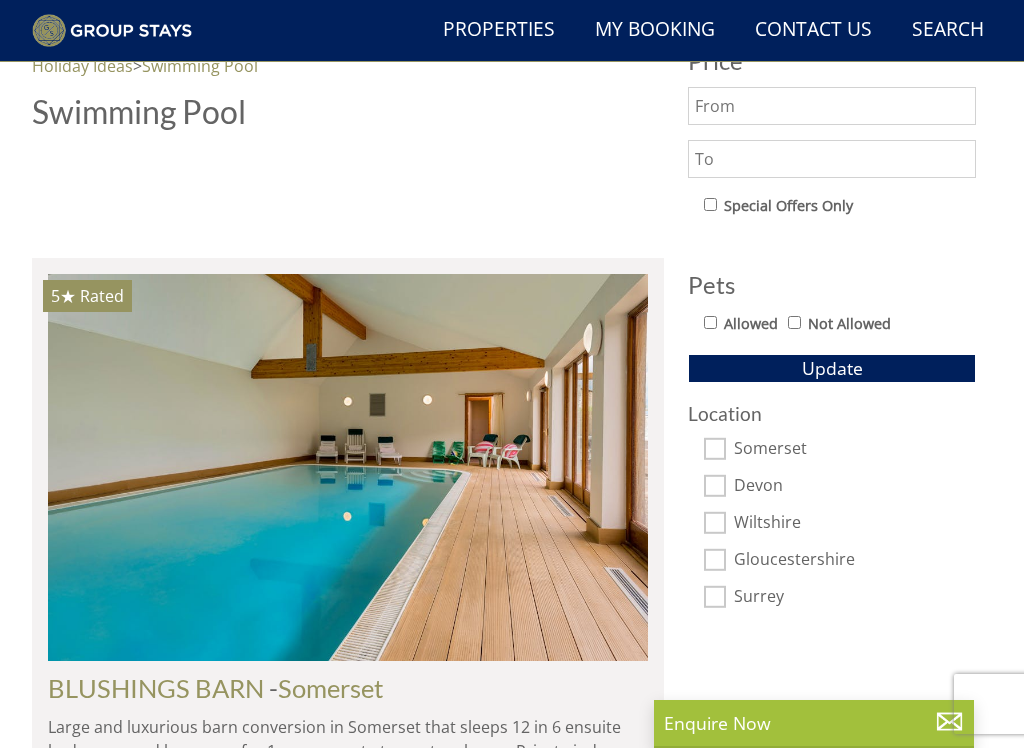 click at bounding box center (348, 467) 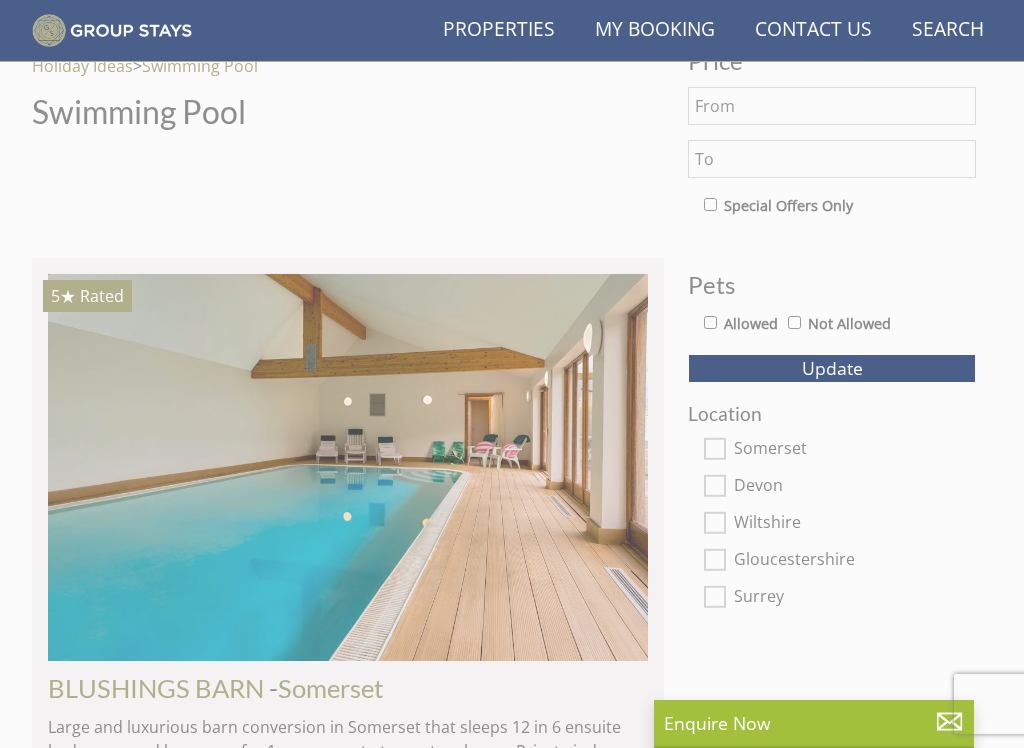 scroll, scrollTop: 980, scrollLeft: 0, axis: vertical 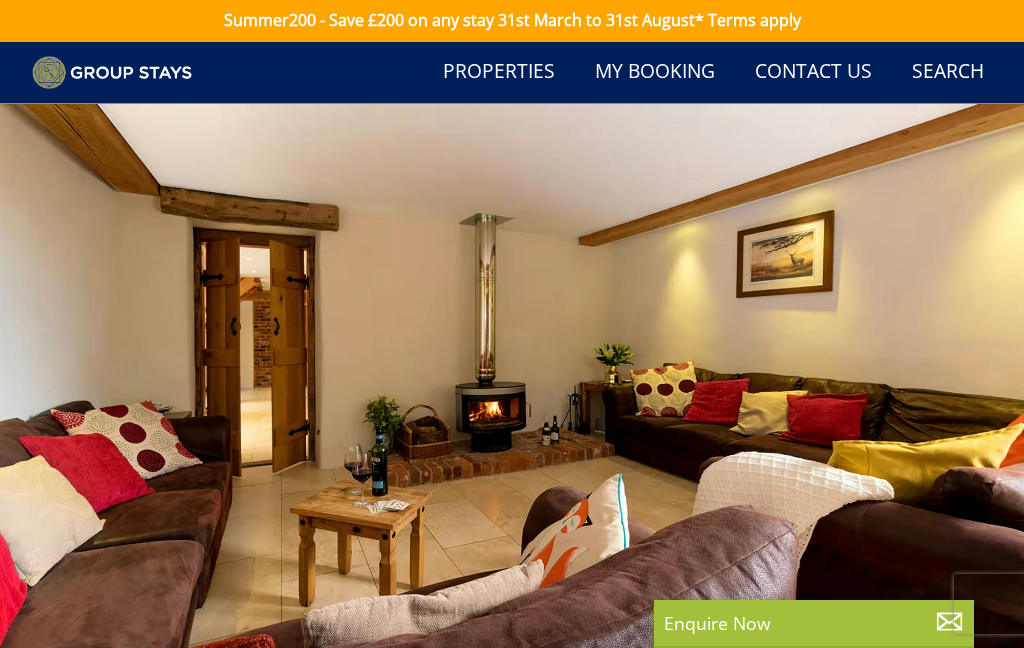 select on "11" 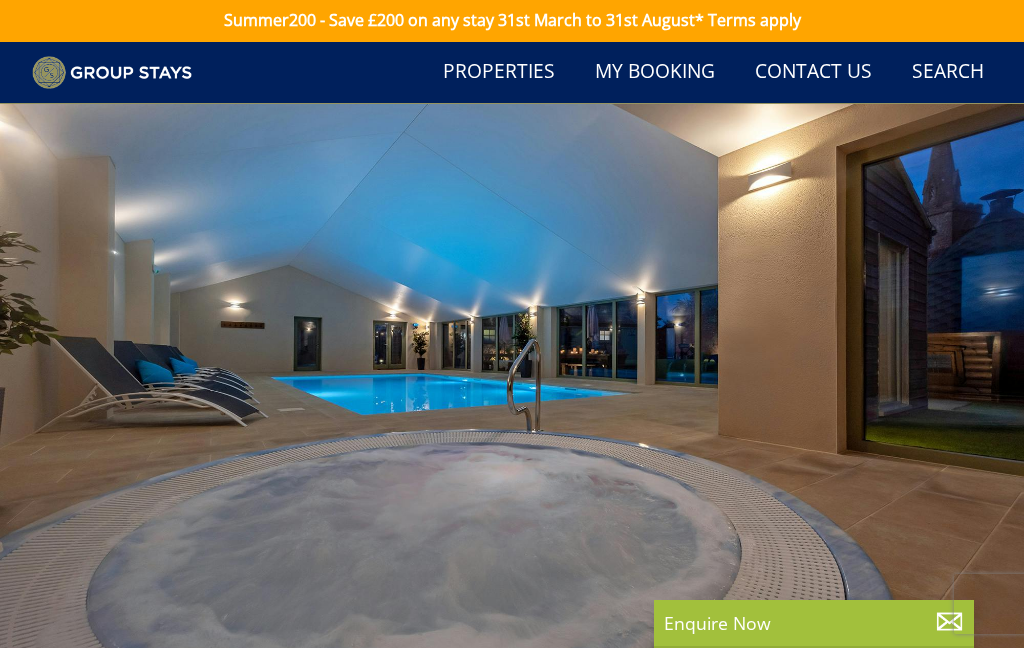 scroll, scrollTop: 1017, scrollLeft: 0, axis: vertical 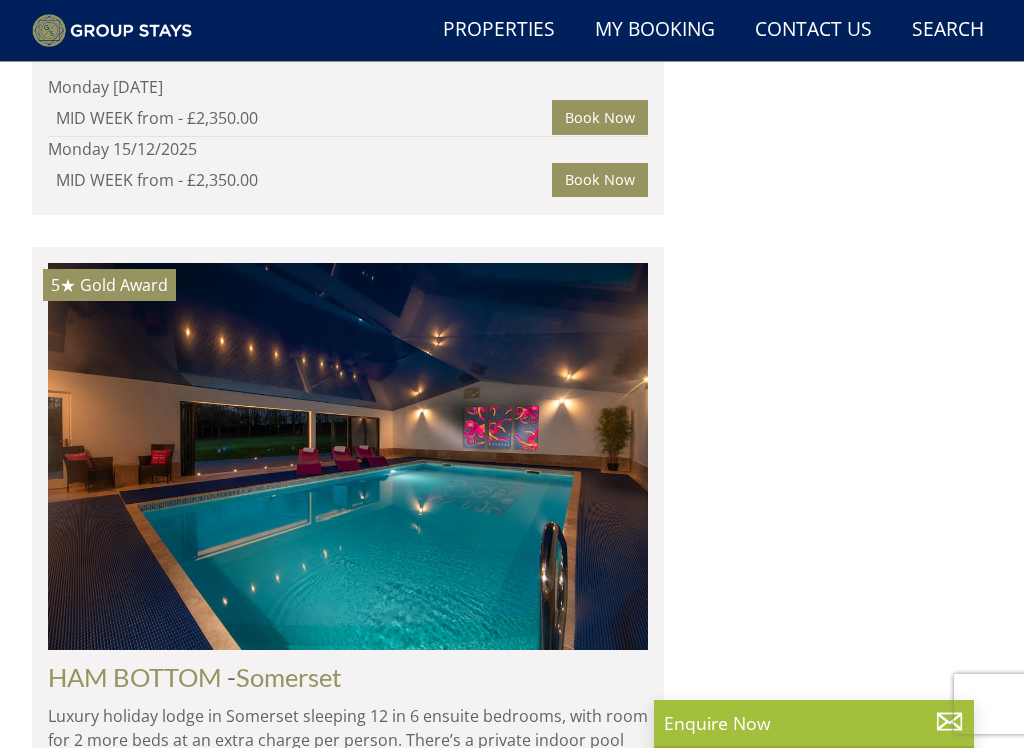 click on "Somerset" at bounding box center (364, -447) 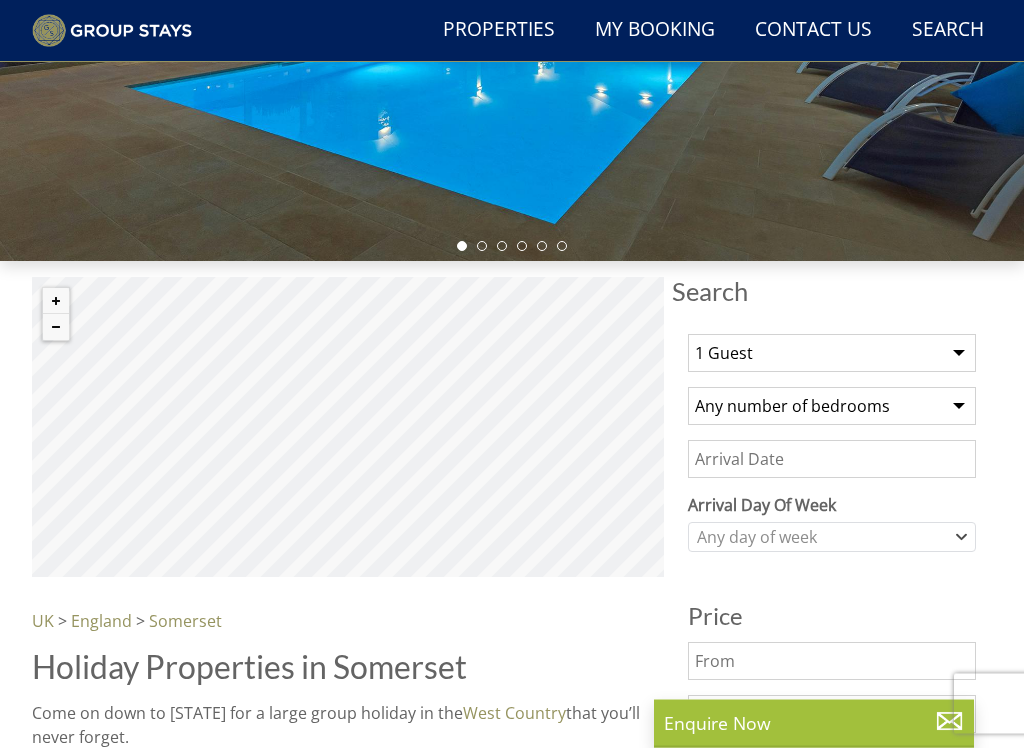 scroll, scrollTop: 419, scrollLeft: 0, axis: vertical 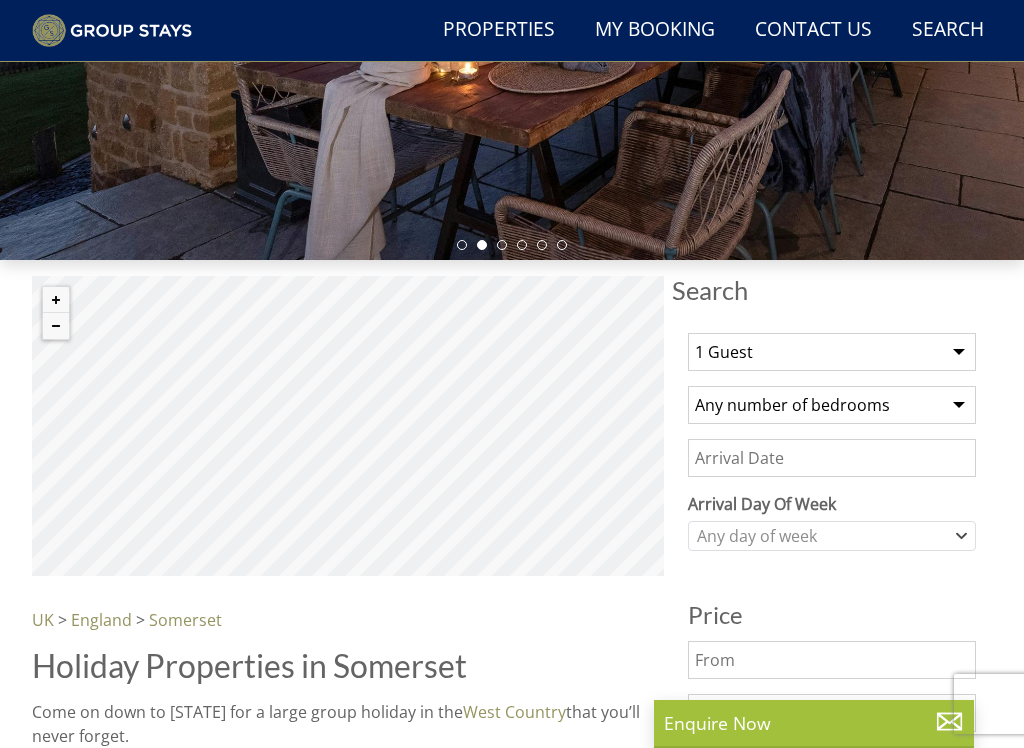 click on "1 Guest
2 Guests
3 Guests
4 Guests
5 Guests
6 Guests
7 Guests
8 Guests
9 Guests
10 Guests
11 Guests
12 Guests
13 Guests
14 Guests
15 Guests
16 Guests
17 Guests
18 Guests
19 Guests
20 Guests
21 Guests
22 Guests
23 Guests
24 Guests
25 Guests
26 Guests
27 Guests
28 Guests
29 Guests
30 Guests
31 Guests
32 Guests
33 Guests
34 Guests
35 Guests
36 Guests
37 Guests
38 Guests
39 Guests
40 Guests
41 Guests
42 Guests
43 Guests
44 Guests
45 Guests
46 Guests
47 Guests
48 Guests
49 Guests
50 Guests" at bounding box center [832, 352] 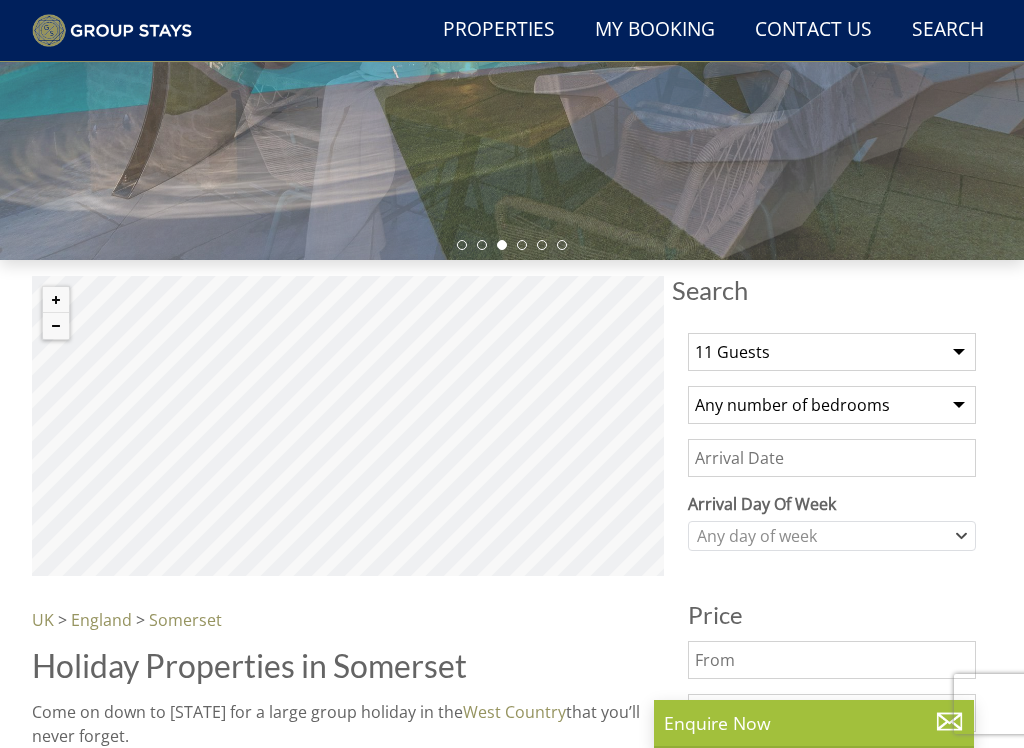 click on "Any number of bedrooms
3 Bedrooms
4 Bedrooms
5 Bedrooms
6 Bedrooms
7 Bedrooms
8 Bedrooms
9 Bedrooms
10 Bedrooms
11 Bedrooms
12 Bedrooms
13 Bedrooms
14 Bedrooms
15 Bedrooms
16 Bedrooms" at bounding box center [832, 405] 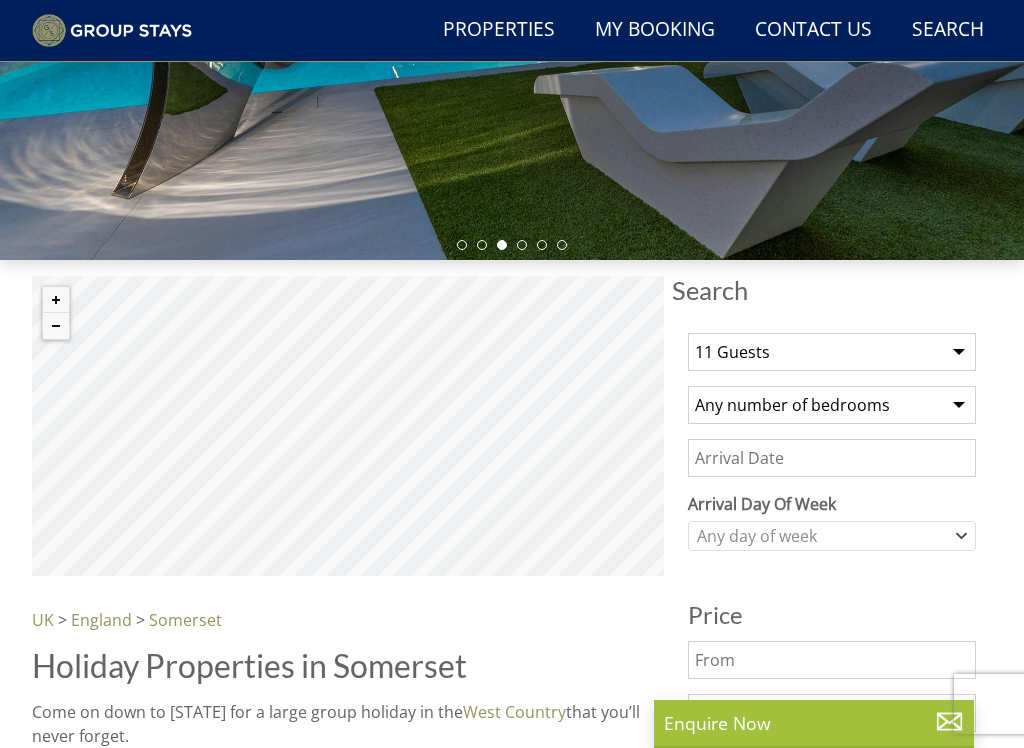select on "6" 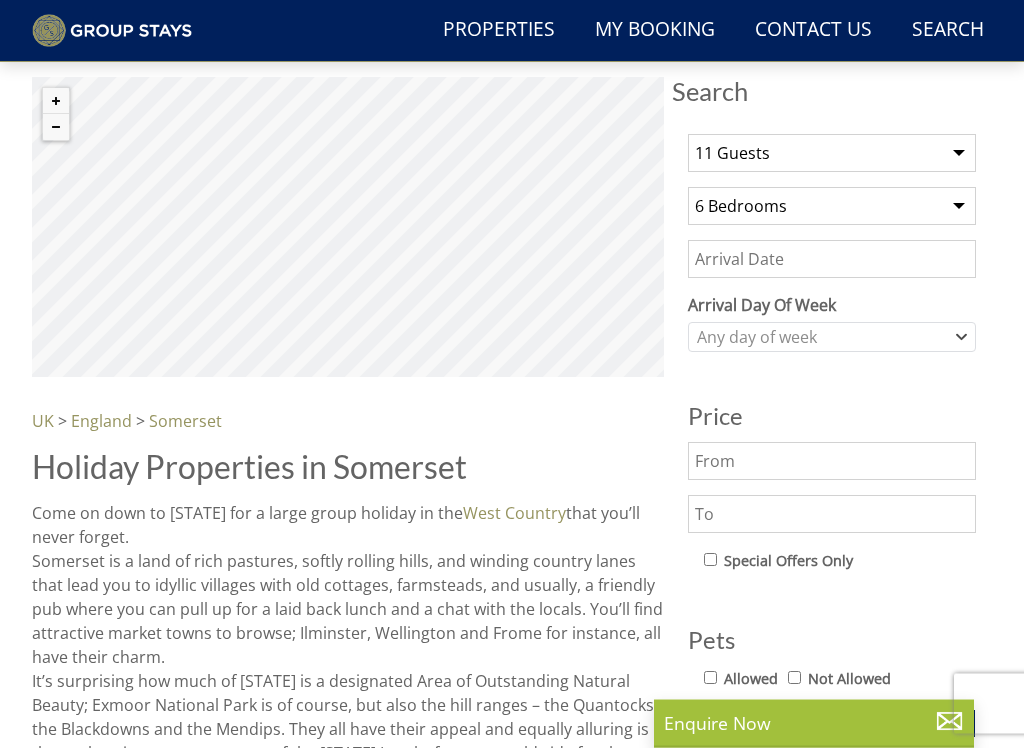 scroll, scrollTop: 618, scrollLeft: 0, axis: vertical 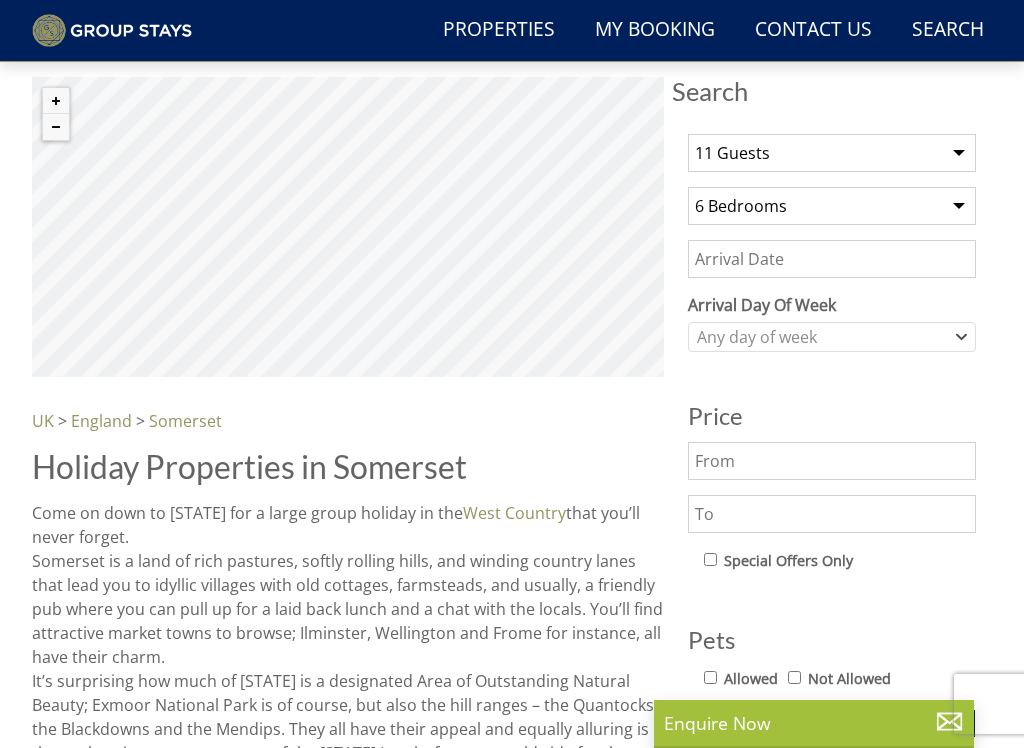 click on "Date" at bounding box center (832, 259) 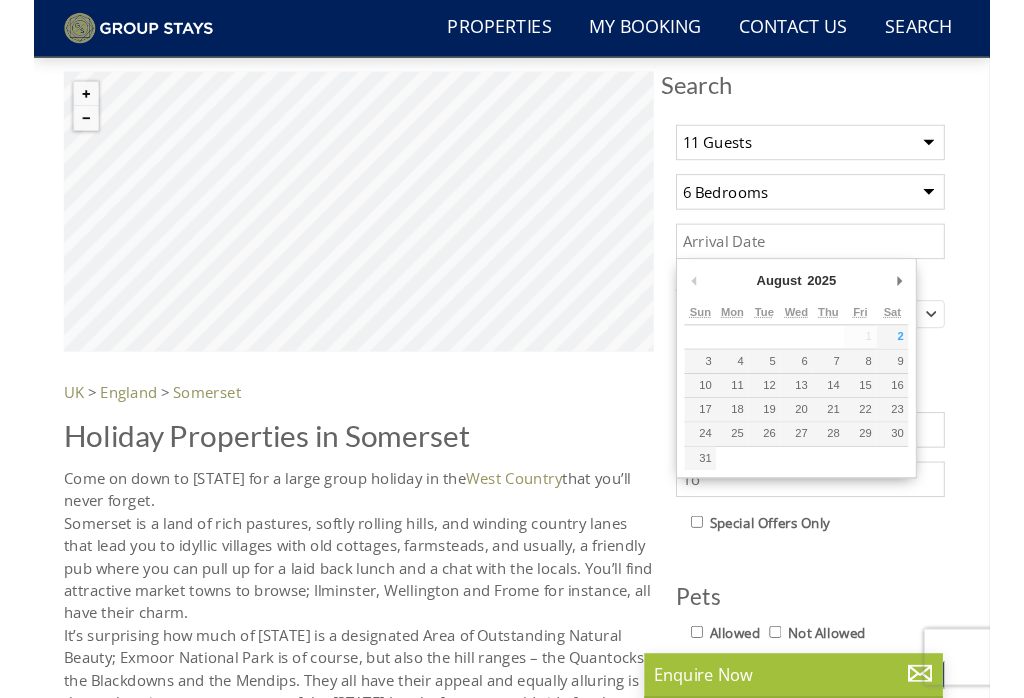 scroll, scrollTop: 617, scrollLeft: 0, axis: vertical 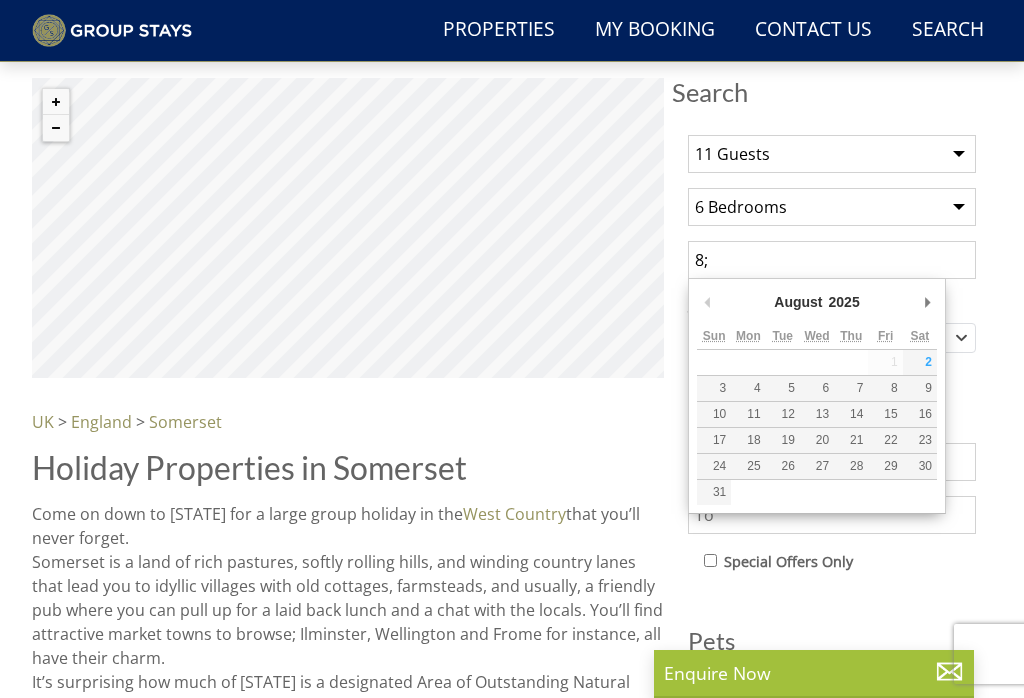 type on "8" 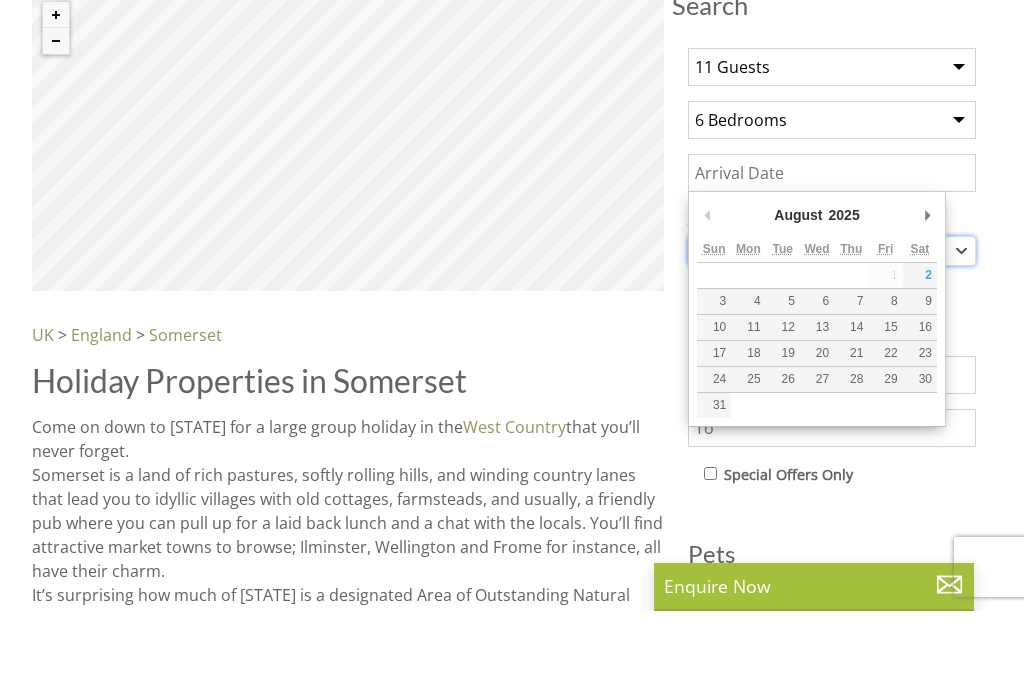 click on "Any day of week" at bounding box center [832, 338] 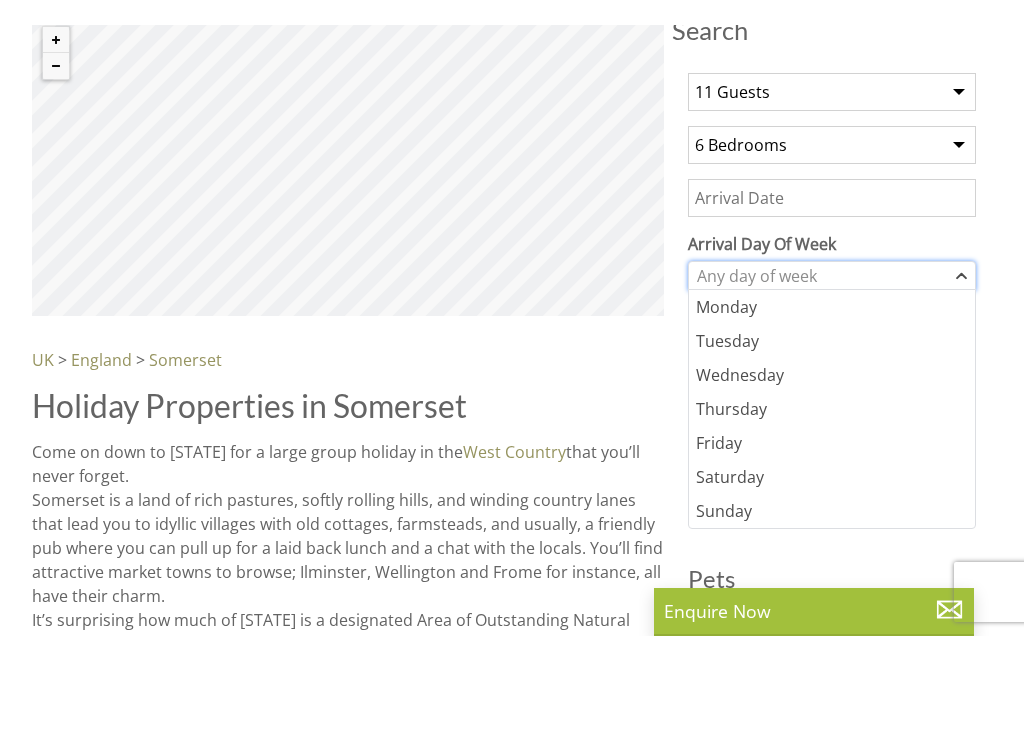 scroll, scrollTop: 705, scrollLeft: 0, axis: vertical 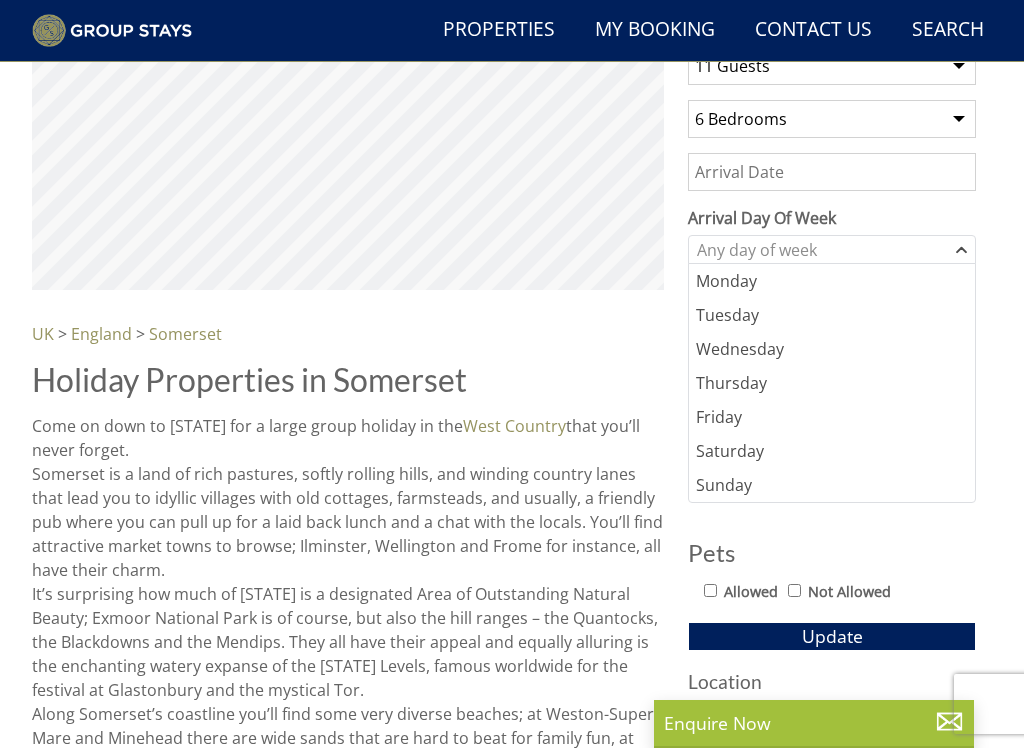 click on "Arrival Day Of Week" at bounding box center [832, 218] 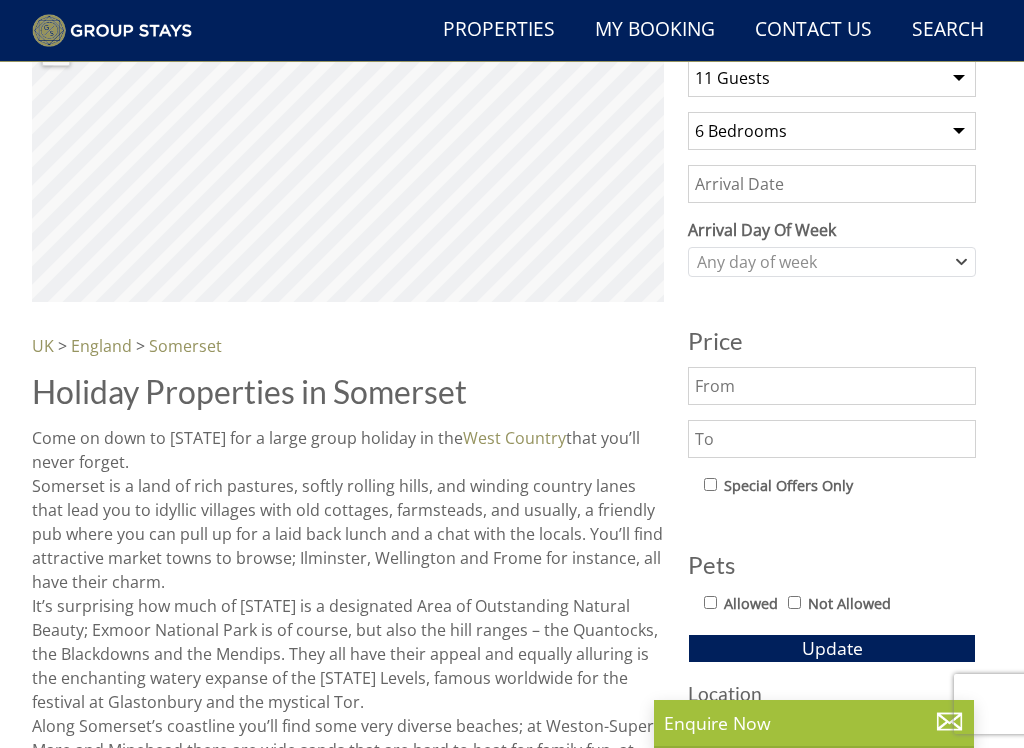 scroll, scrollTop: 692, scrollLeft: 0, axis: vertical 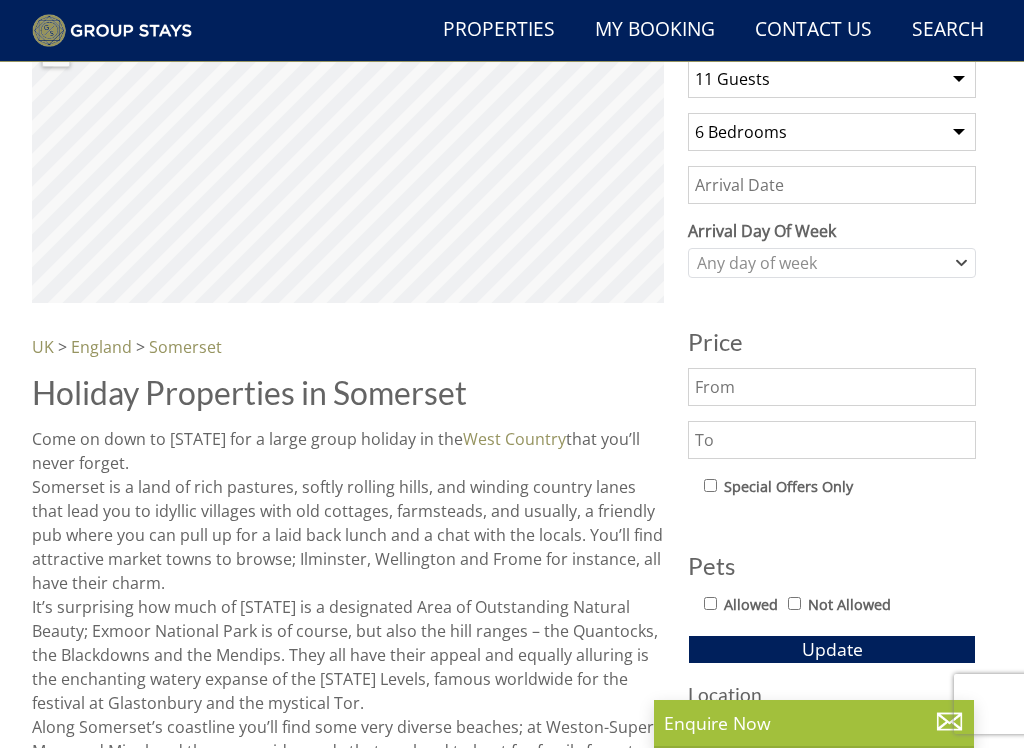 click on "Date" at bounding box center (832, 185) 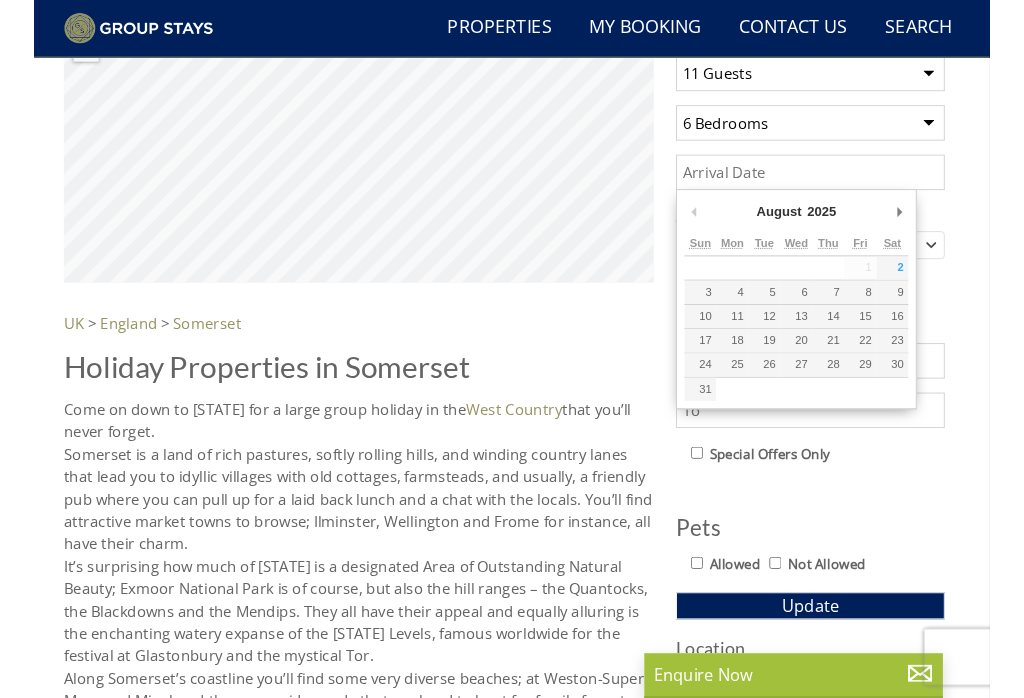 scroll, scrollTop: 691, scrollLeft: 0, axis: vertical 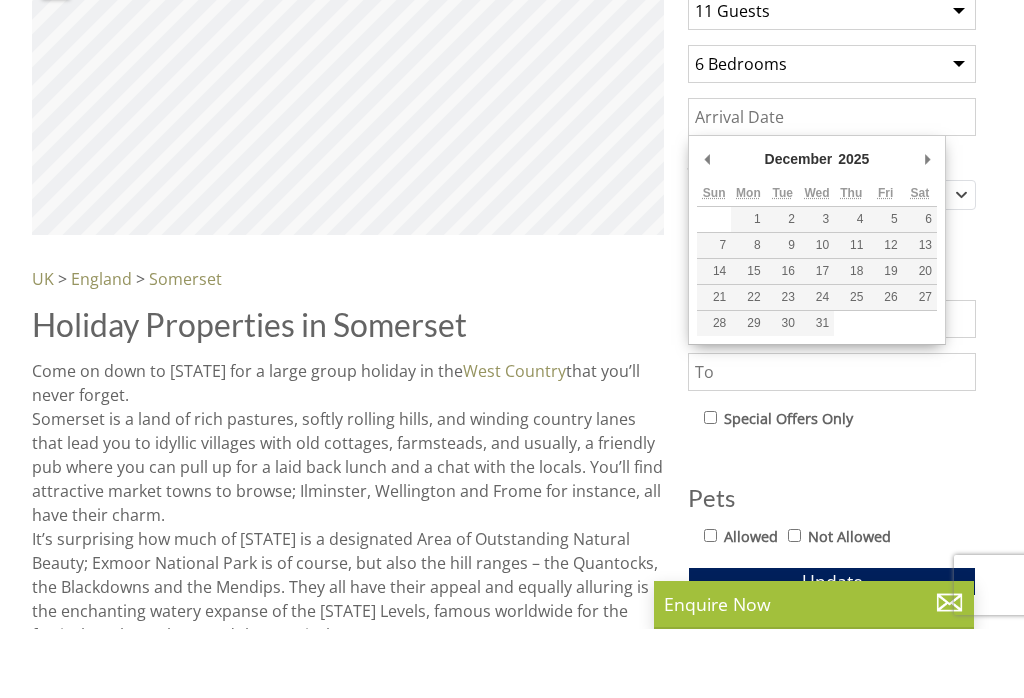 type on "08/12/2025" 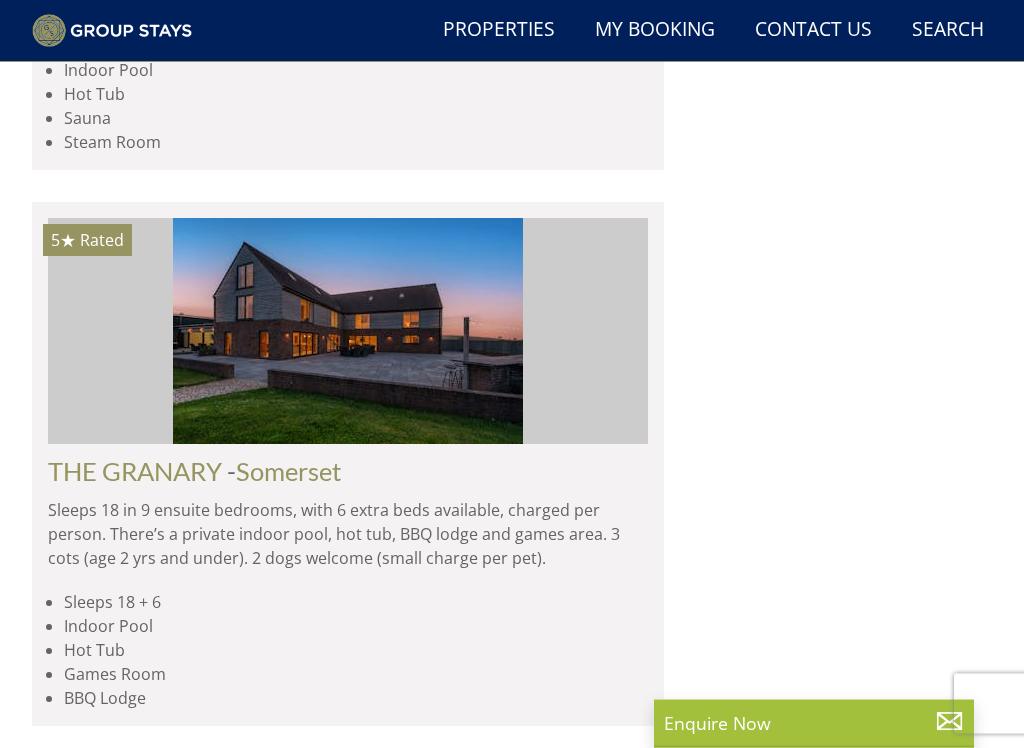 scroll, scrollTop: 5585, scrollLeft: 0, axis: vertical 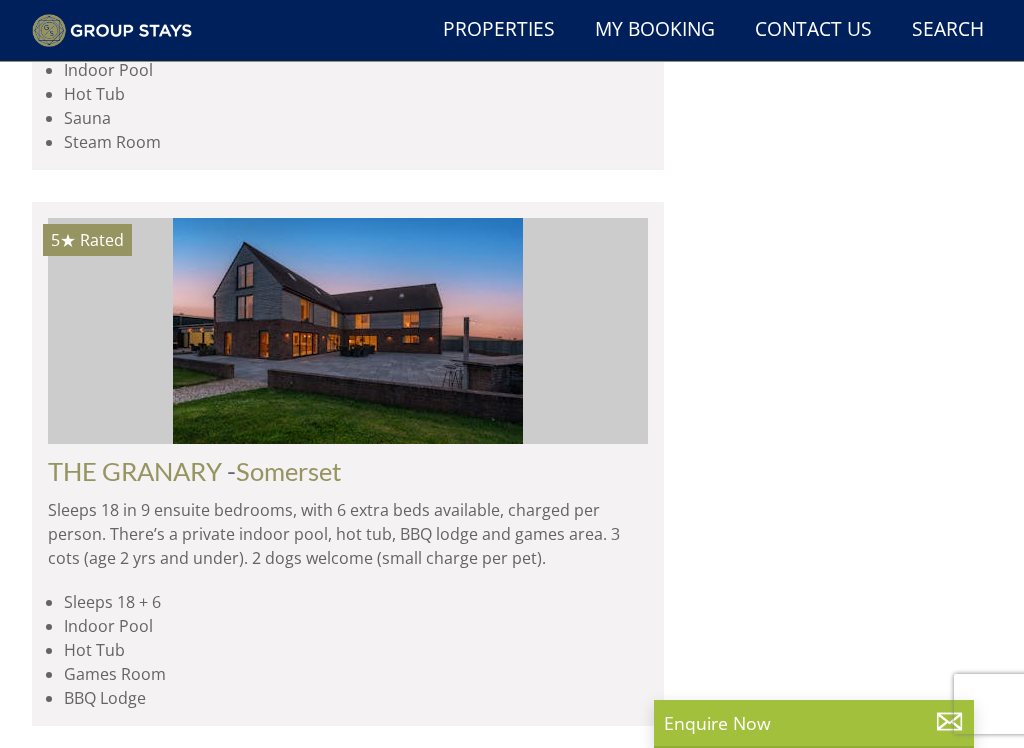 click on "Somerset" at bounding box center (250, -2007) 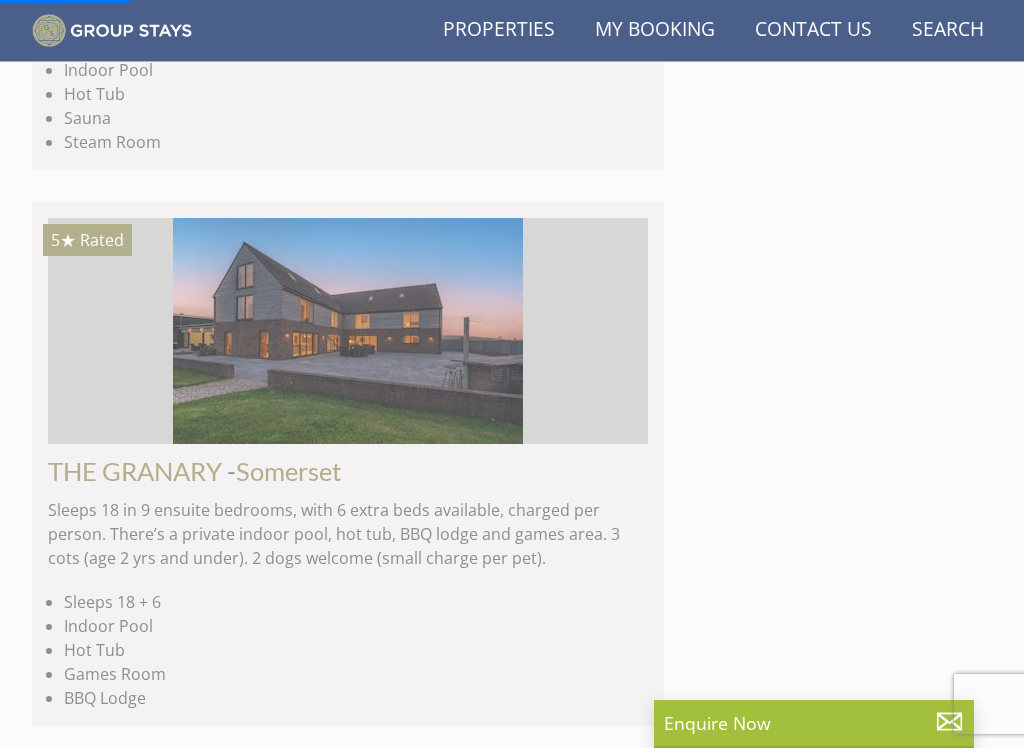 click on "[NAME]" at bounding box center (115, -2007) 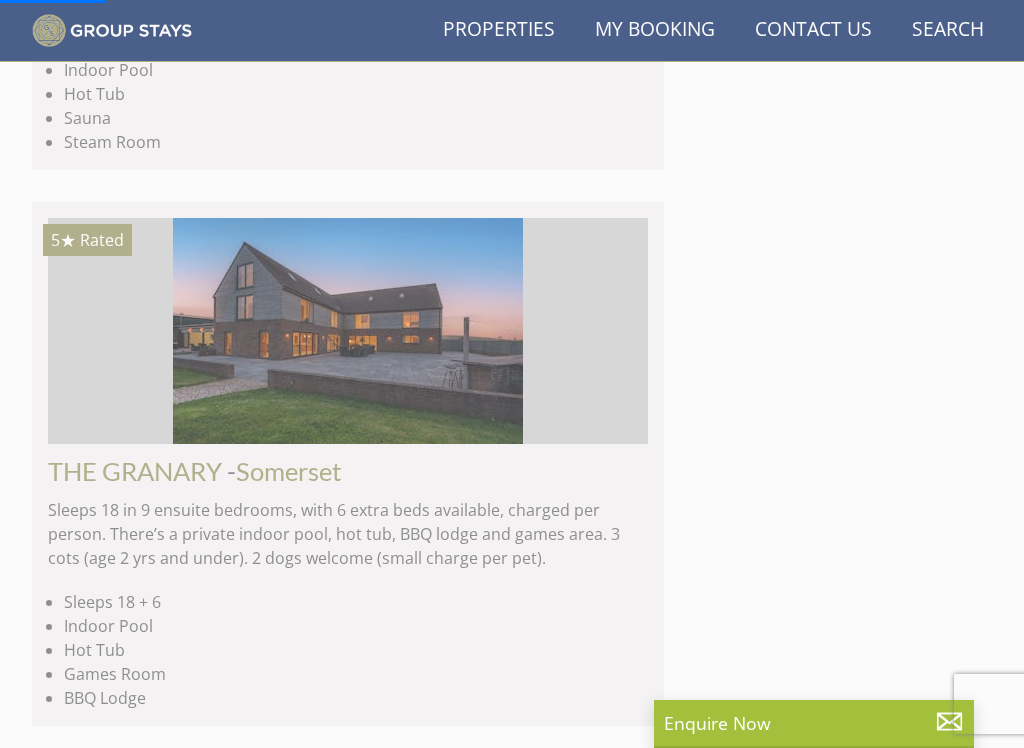 click on "[NAME]" at bounding box center (115, -2007) 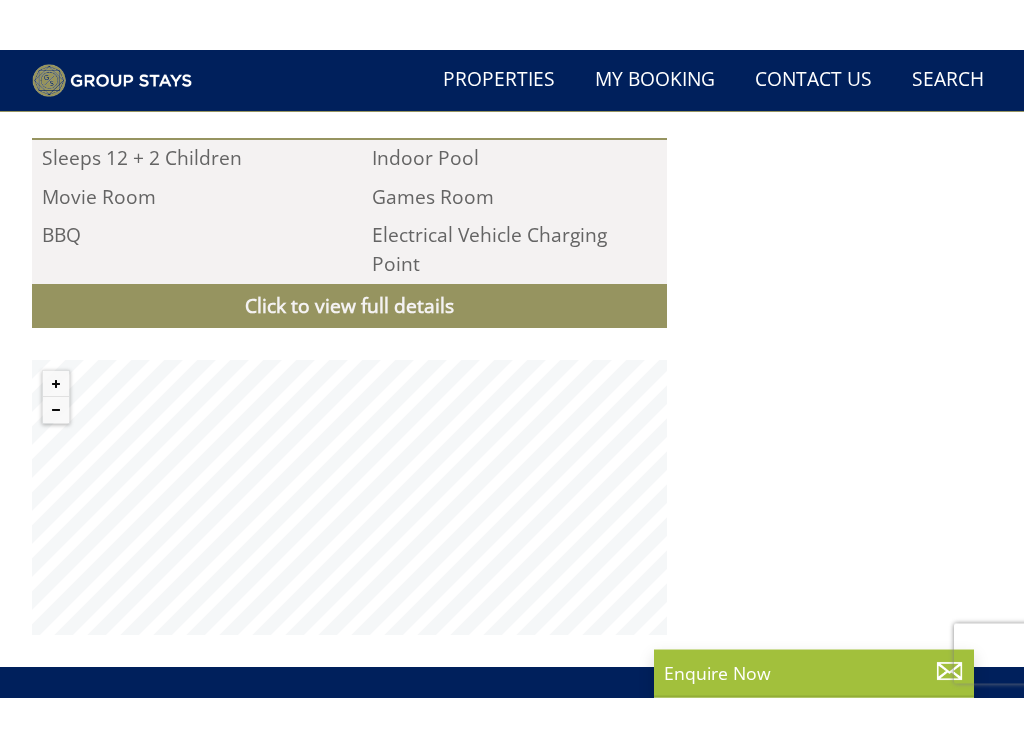 scroll, scrollTop: 1904, scrollLeft: 0, axis: vertical 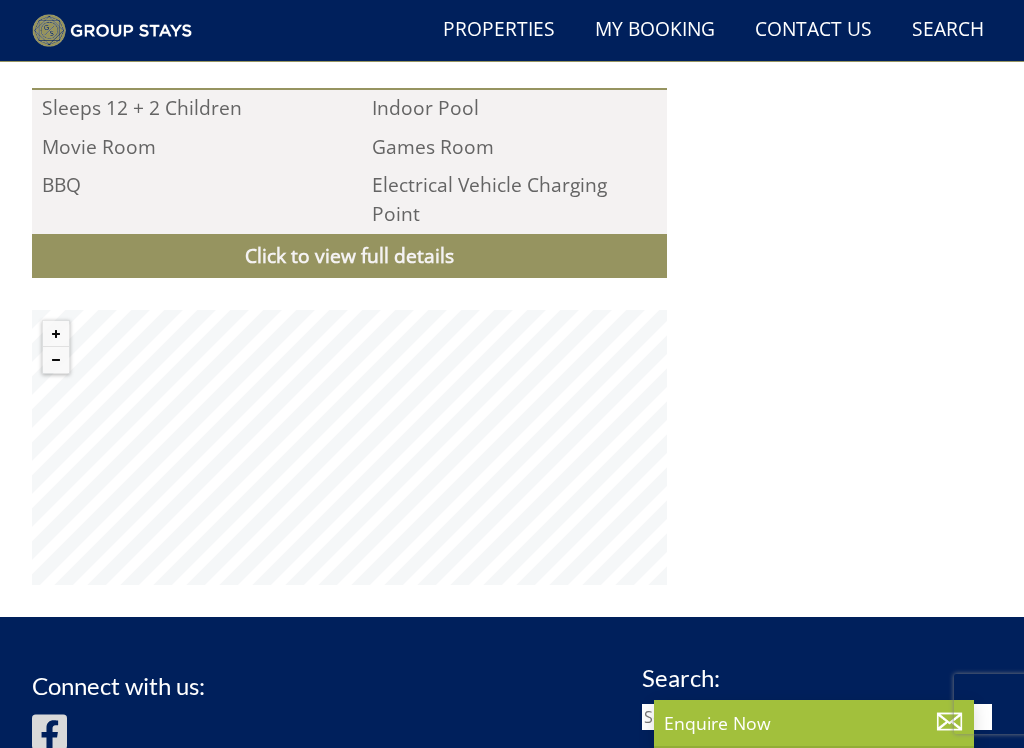 click on "Book Now" at bounding box center [90, 27] 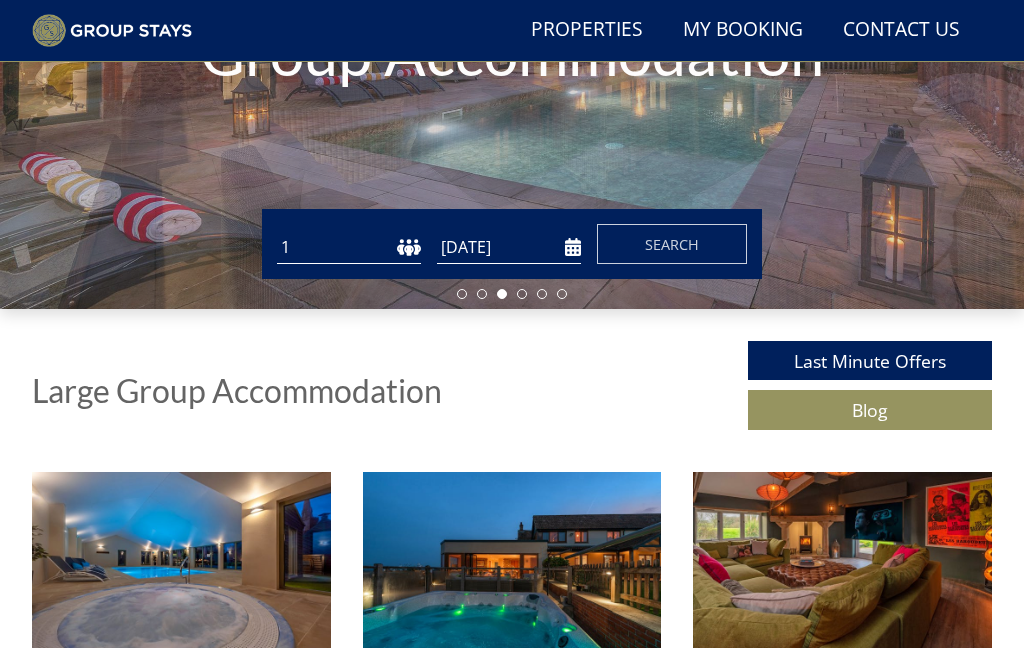 scroll, scrollTop: 0, scrollLeft: 0, axis: both 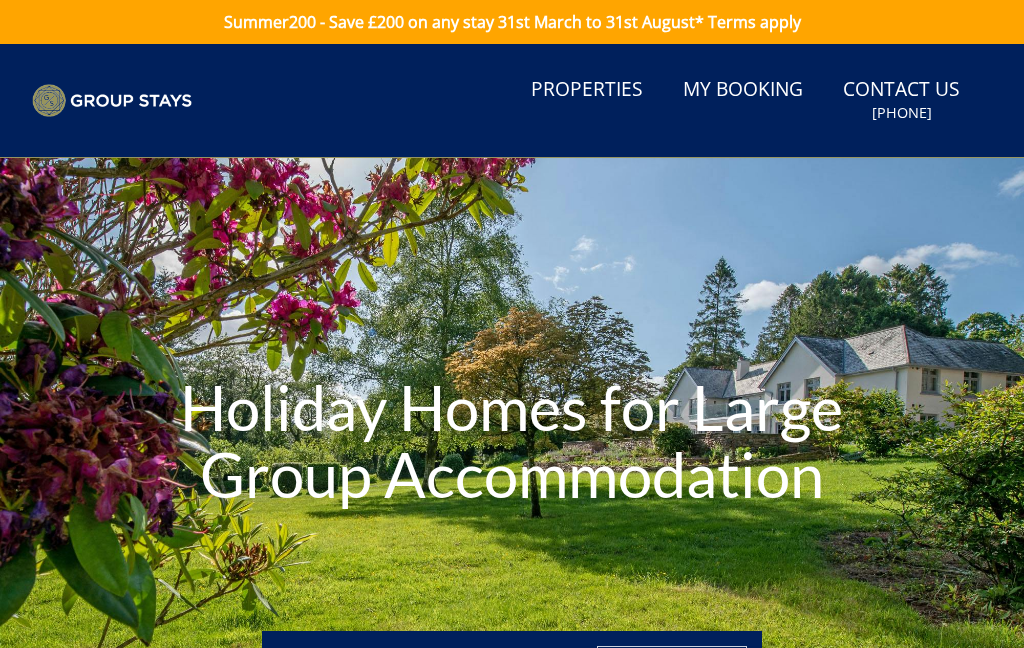 click on "My Booking" at bounding box center (743, 90) 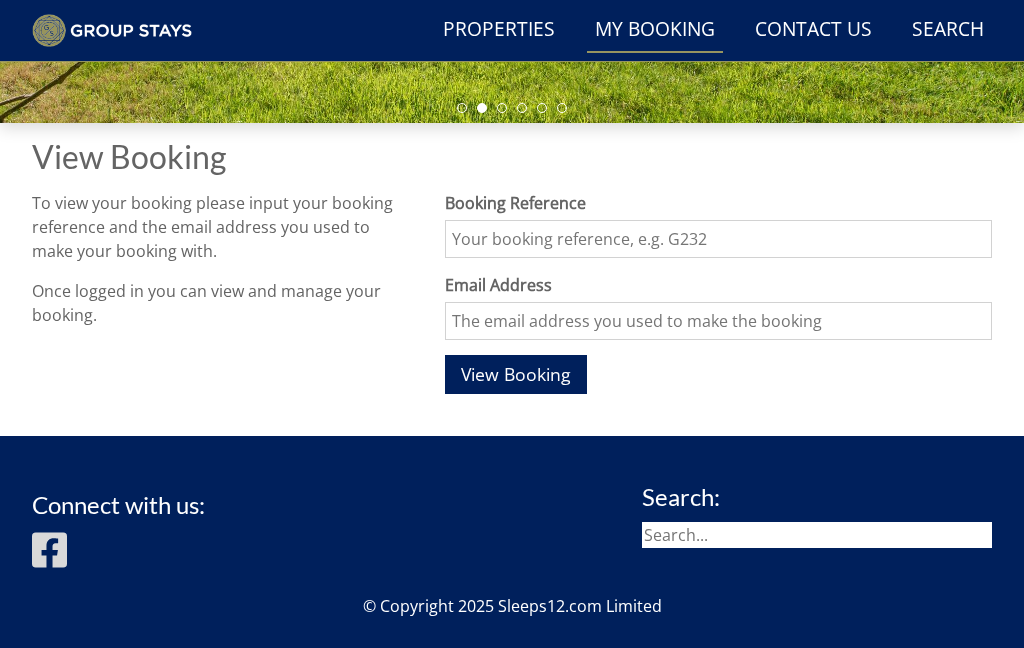 scroll, scrollTop: 553, scrollLeft: 0, axis: vertical 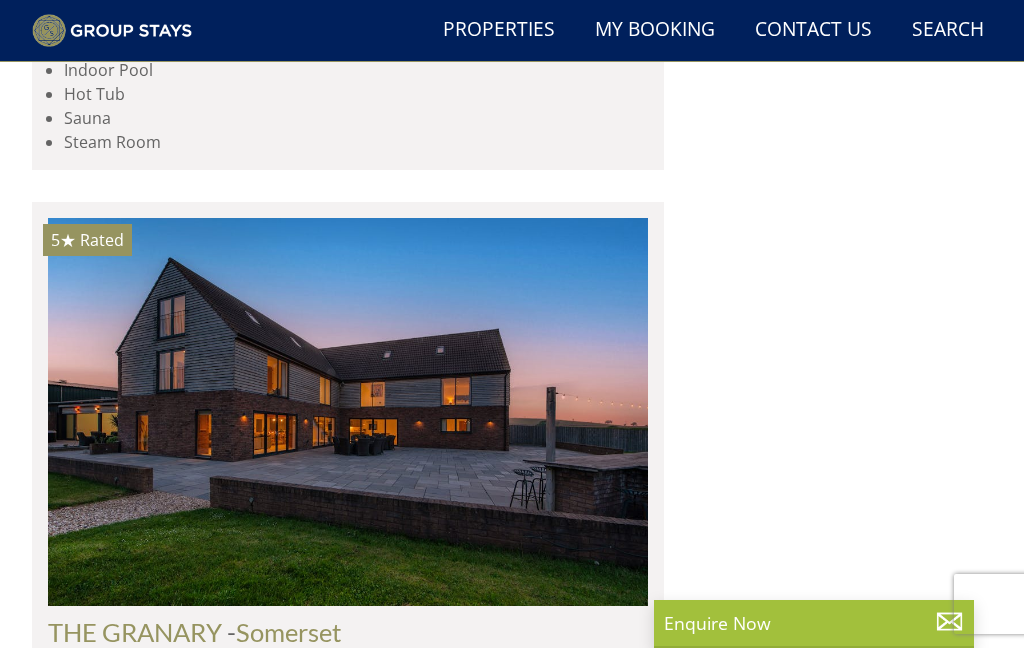 select on "11" 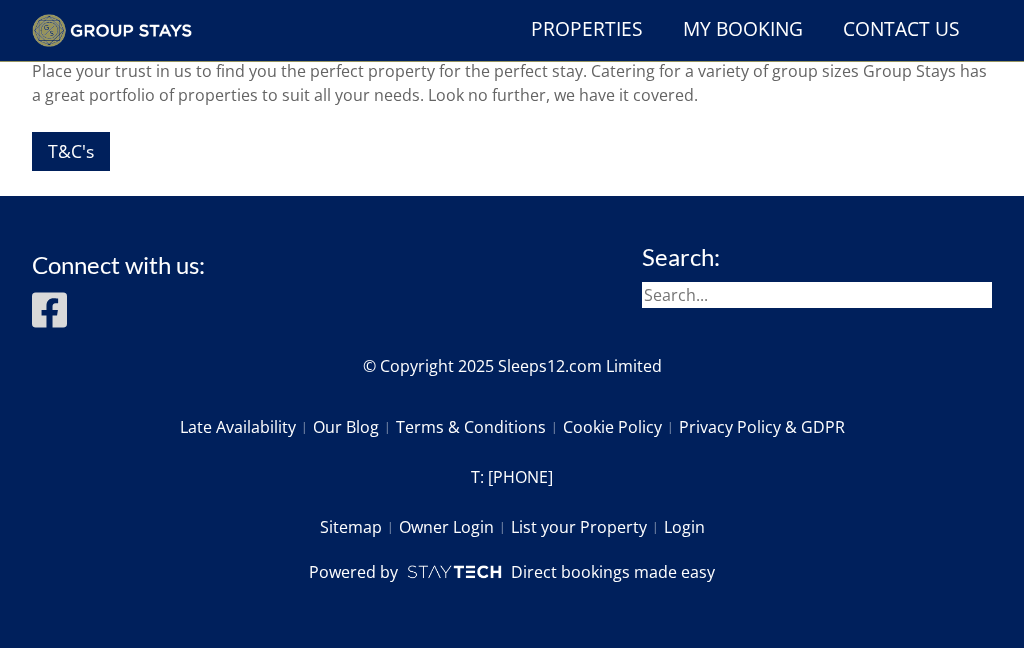 scroll, scrollTop: 1993, scrollLeft: 0, axis: vertical 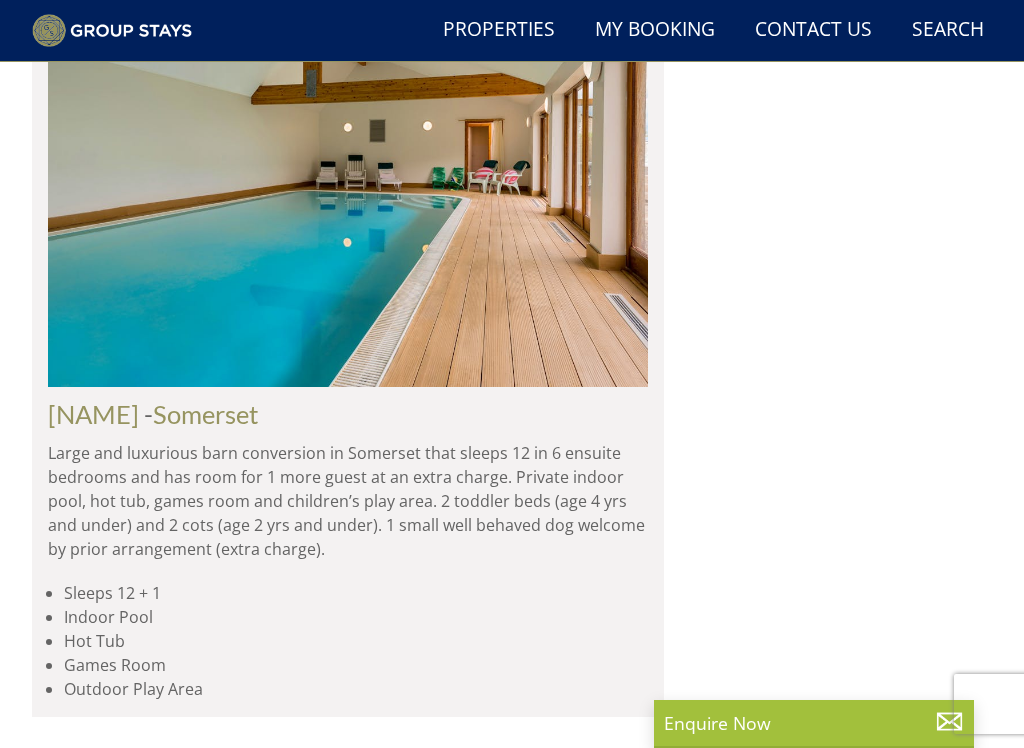 click on "[NAME]" at bounding box center (93, 414) 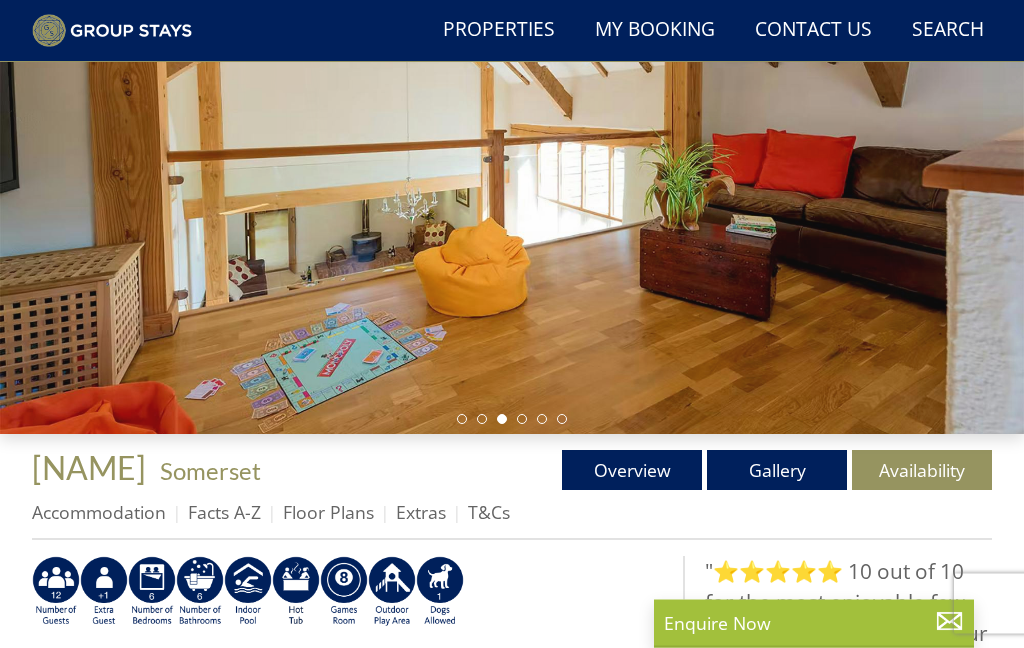 scroll, scrollTop: 245, scrollLeft: 0, axis: vertical 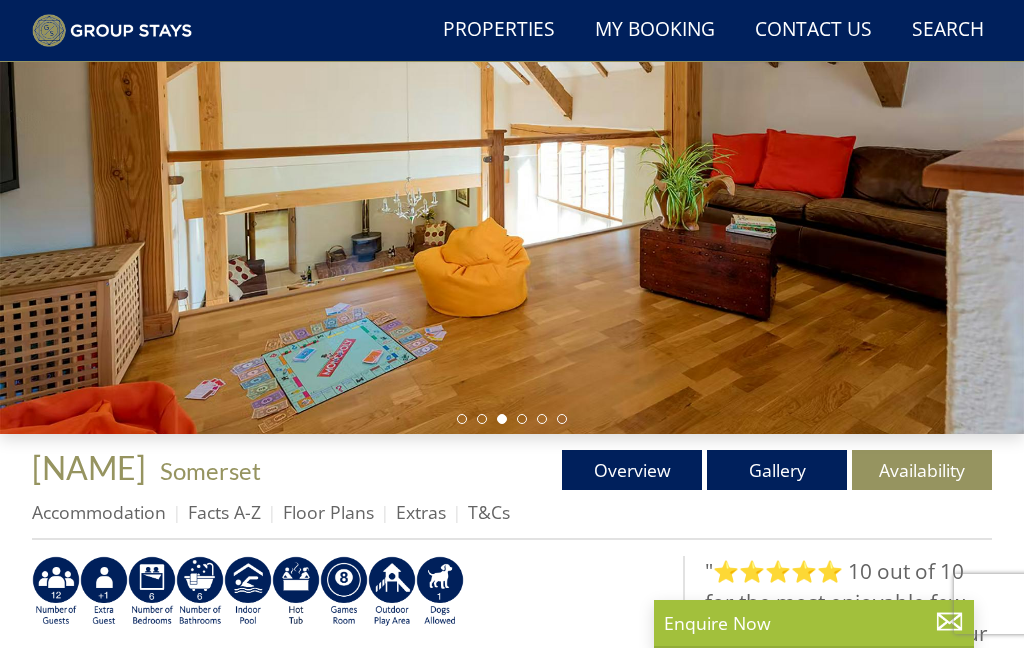 click on "Gallery" at bounding box center (777, 470) 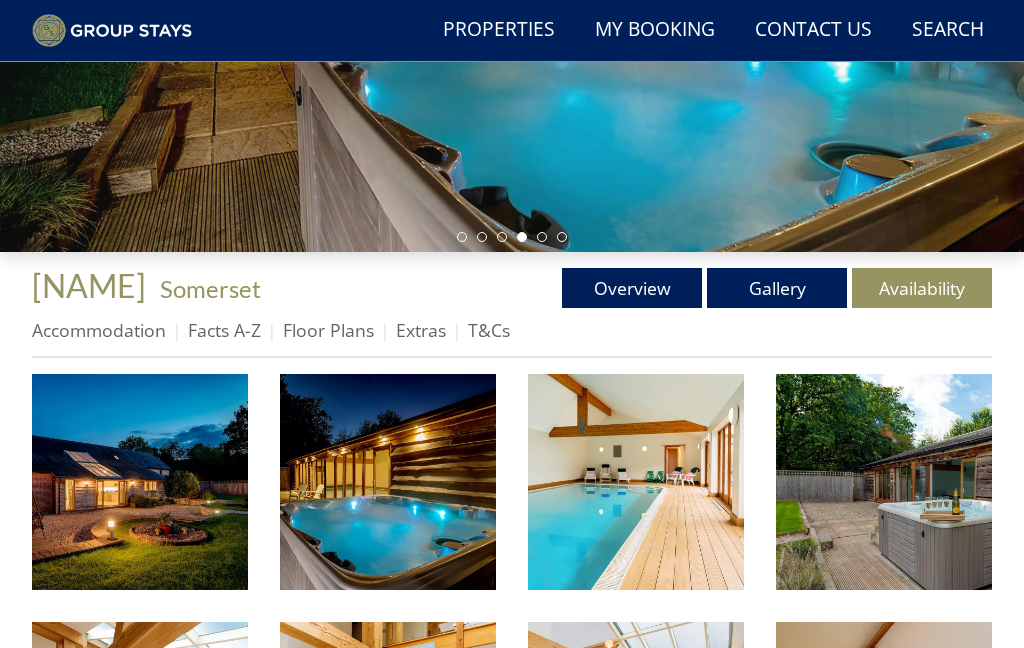 scroll, scrollTop: 446, scrollLeft: 0, axis: vertical 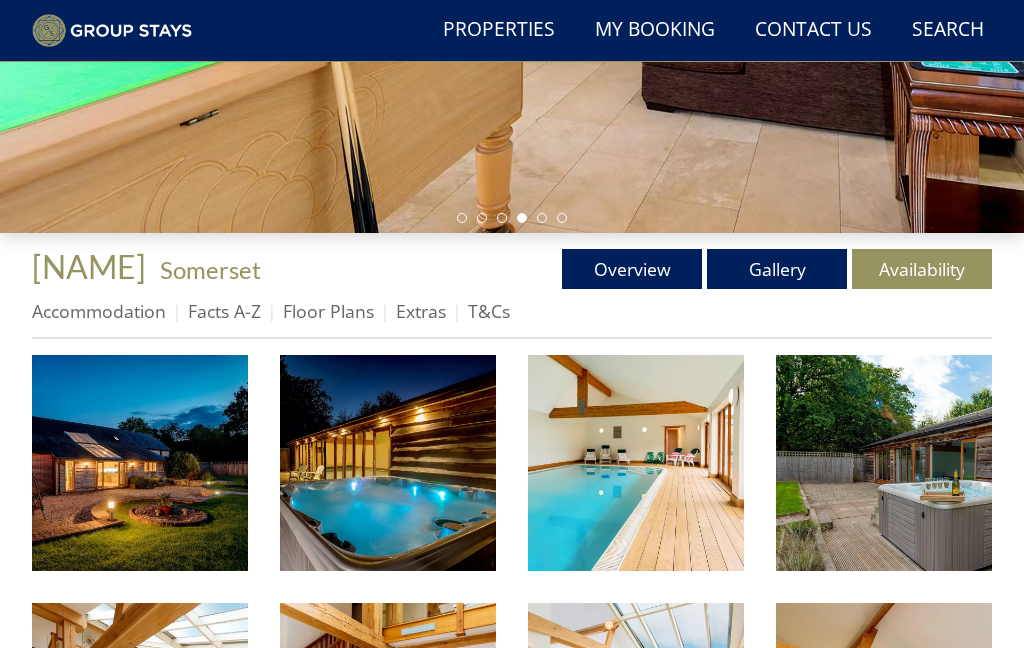 click on "Availability" at bounding box center (922, 269) 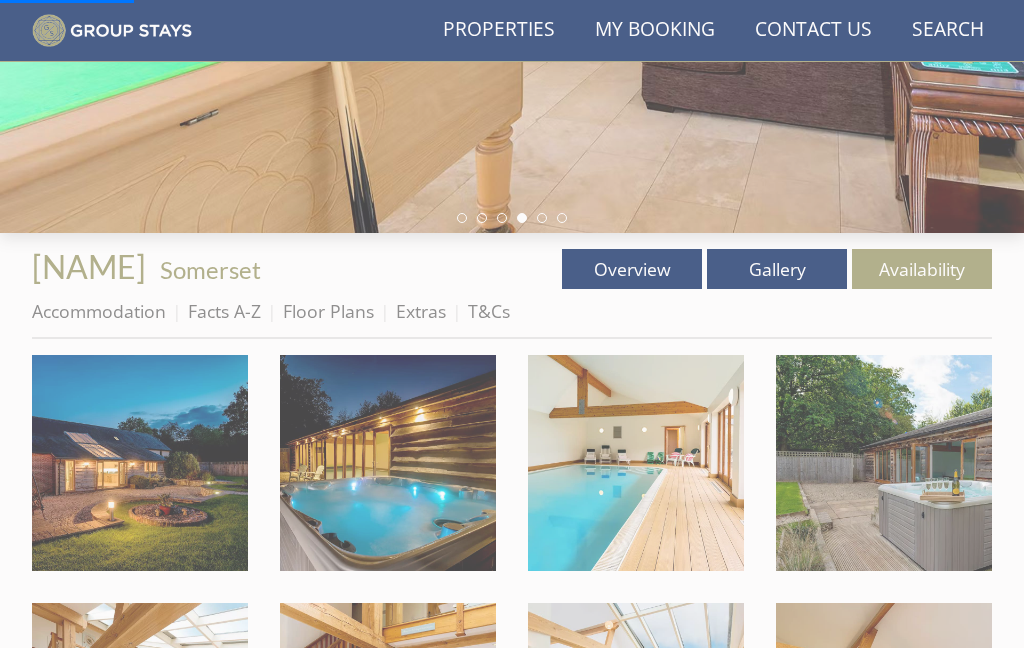 click on "Availability" at bounding box center (922, 269) 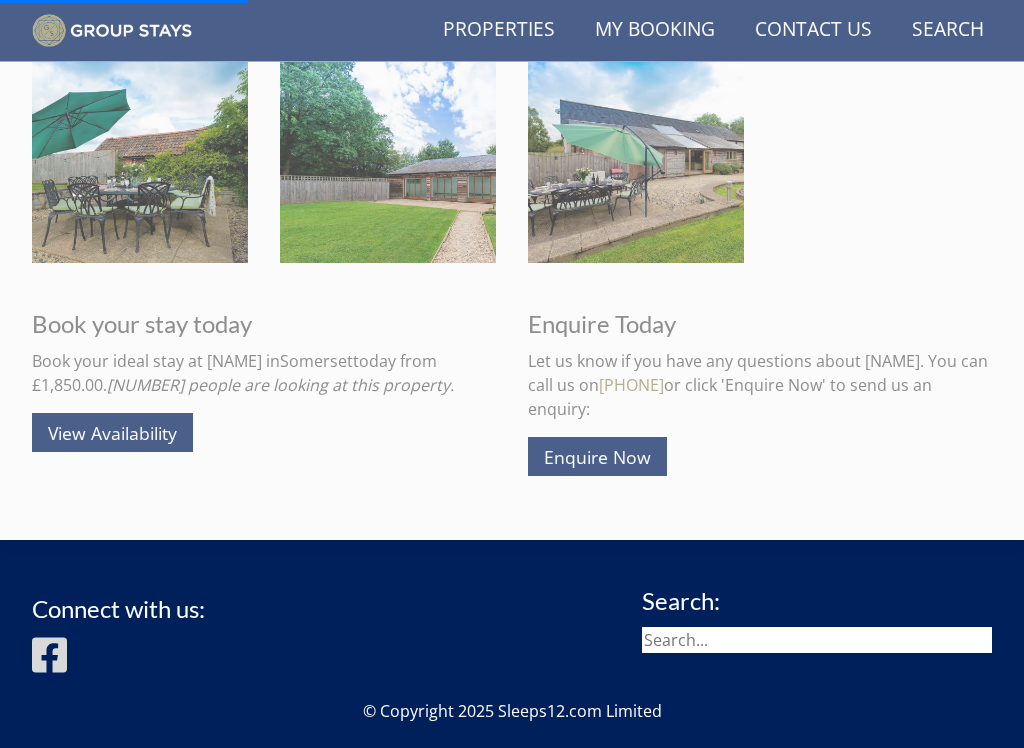scroll, scrollTop: 2490, scrollLeft: 0, axis: vertical 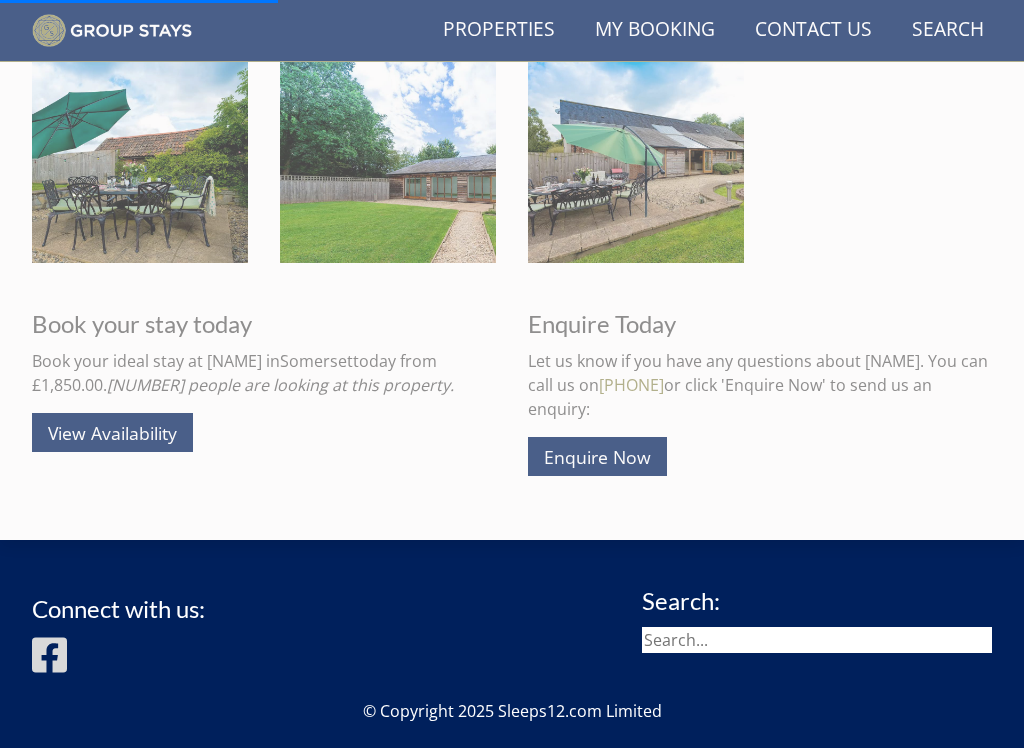 click on "View Availability" at bounding box center (112, 432) 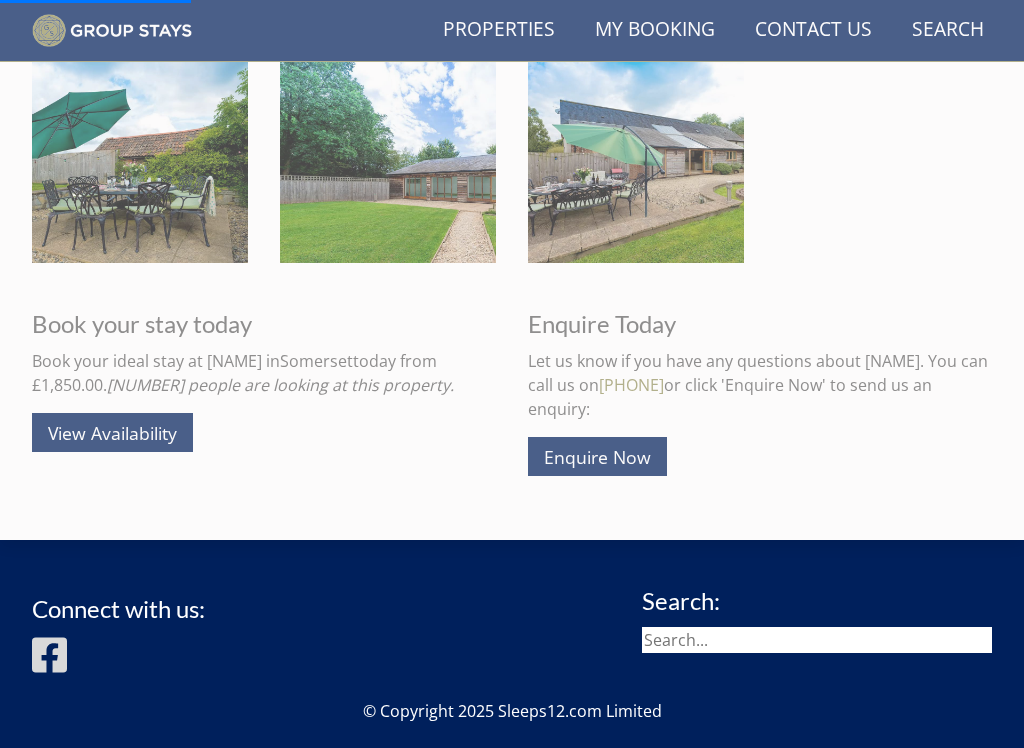 click on "View Availability" at bounding box center [112, 432] 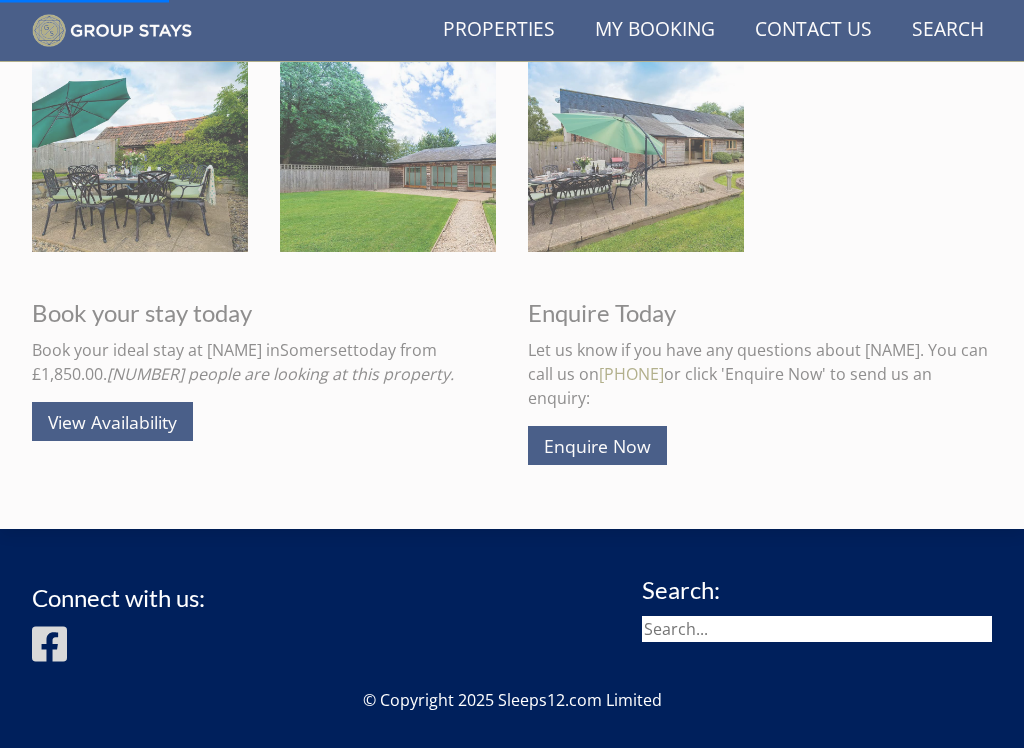 scroll, scrollTop: 2494, scrollLeft: 0, axis: vertical 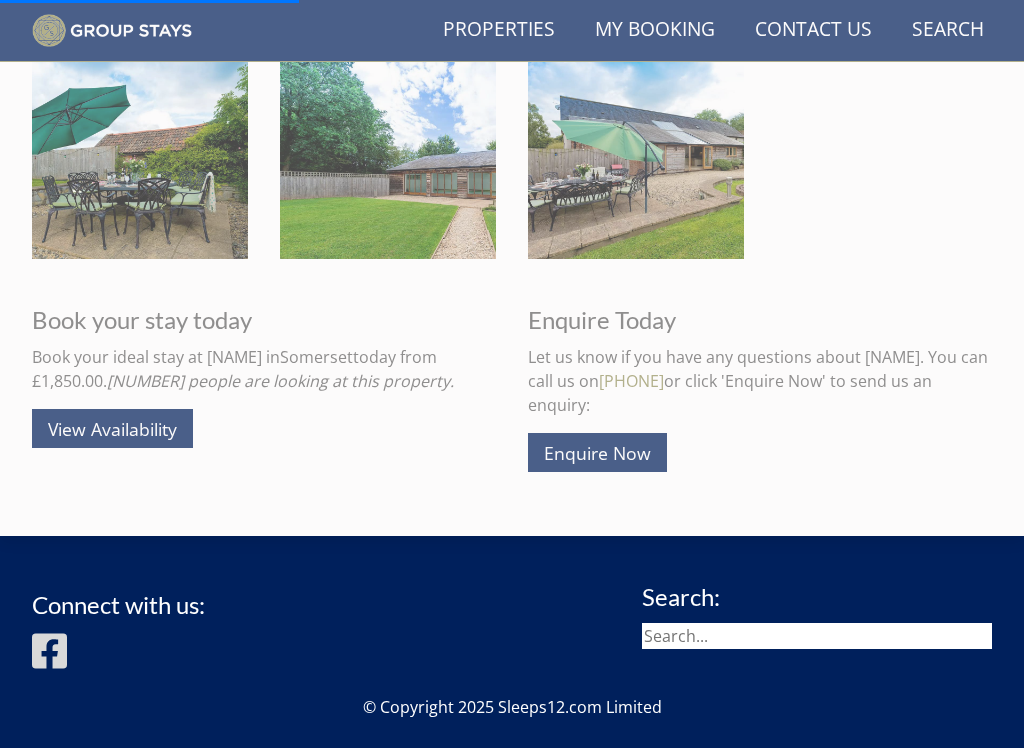 click on "My Booking" at bounding box center [655, 30] 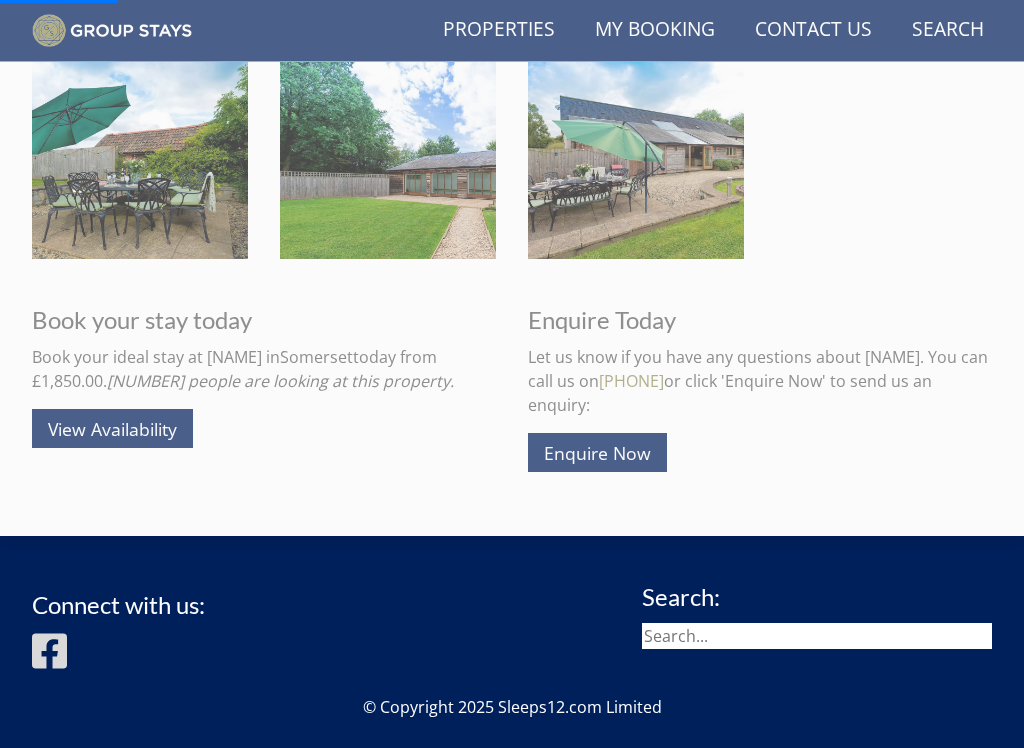 click on "Large converted farmhouse on the edge of the Forest of Dean in [STATE]. Sleeps 16 in 8 bedrooms, with room for 2 more guests at no extra charge. Covered heated pool, games room, BBQ lodge and play equipment. 2 cots (age 2 yrs and under).  2 dogs welcome (small charge per pet).
NB: Due to planning restrictions this property sleeps a maximum of 14 guests from single sex groups." at bounding box center (512, -717) 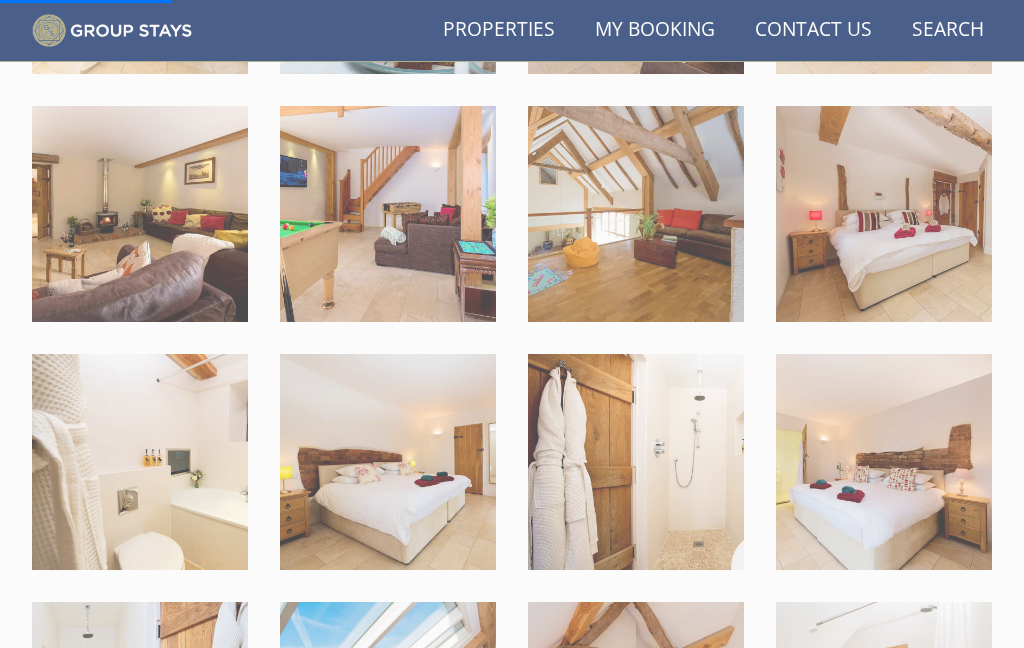 scroll, scrollTop: 1418, scrollLeft: 0, axis: vertical 